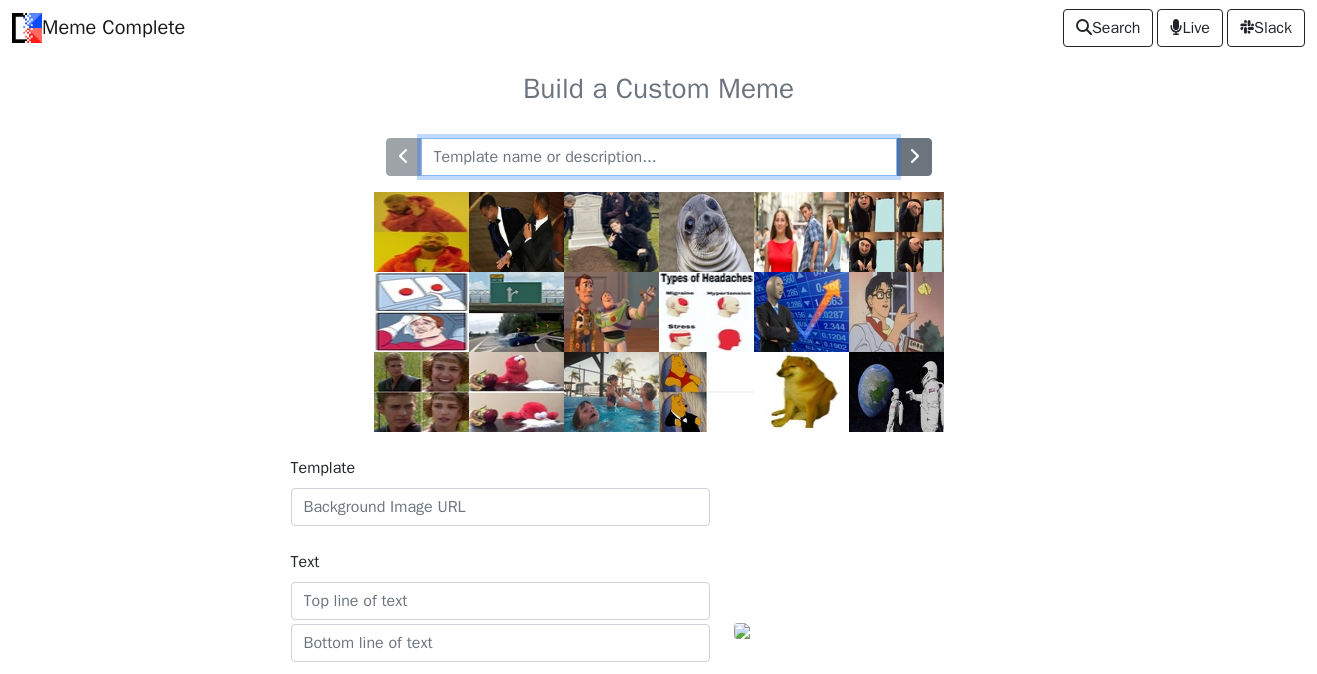 scroll, scrollTop: 0, scrollLeft: 0, axis: both 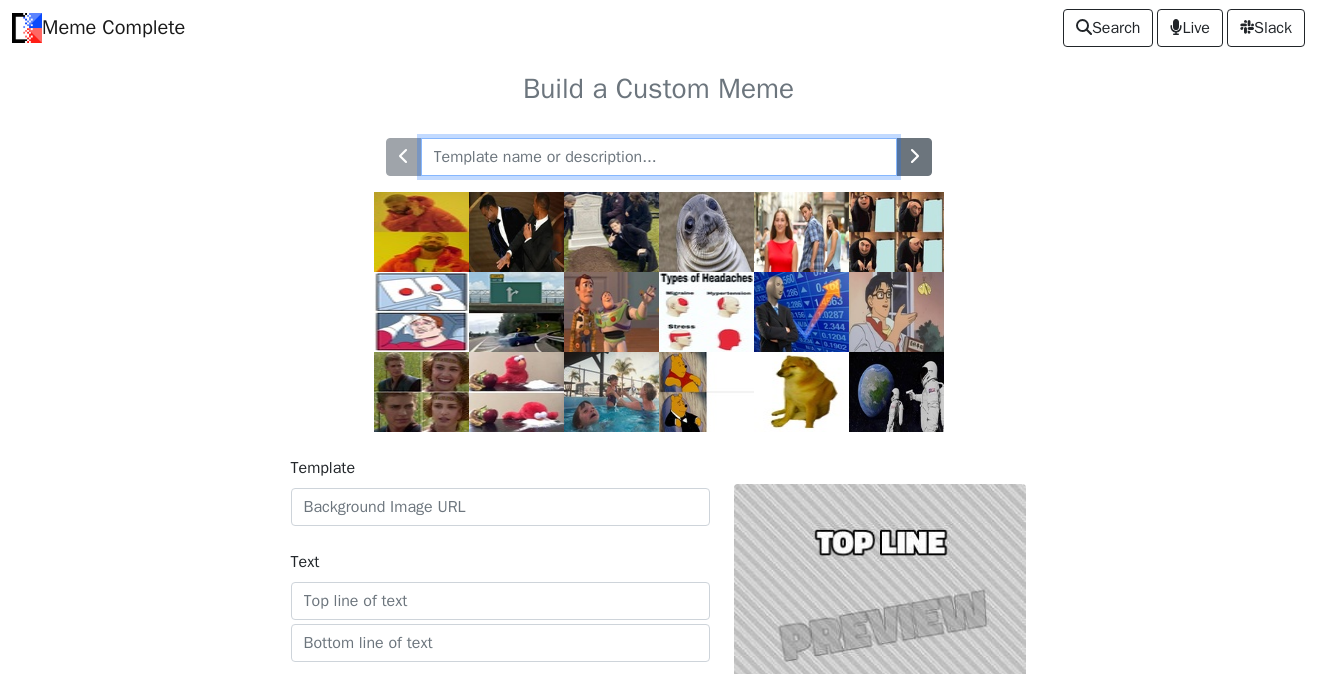 click at bounding box center [659, 157] 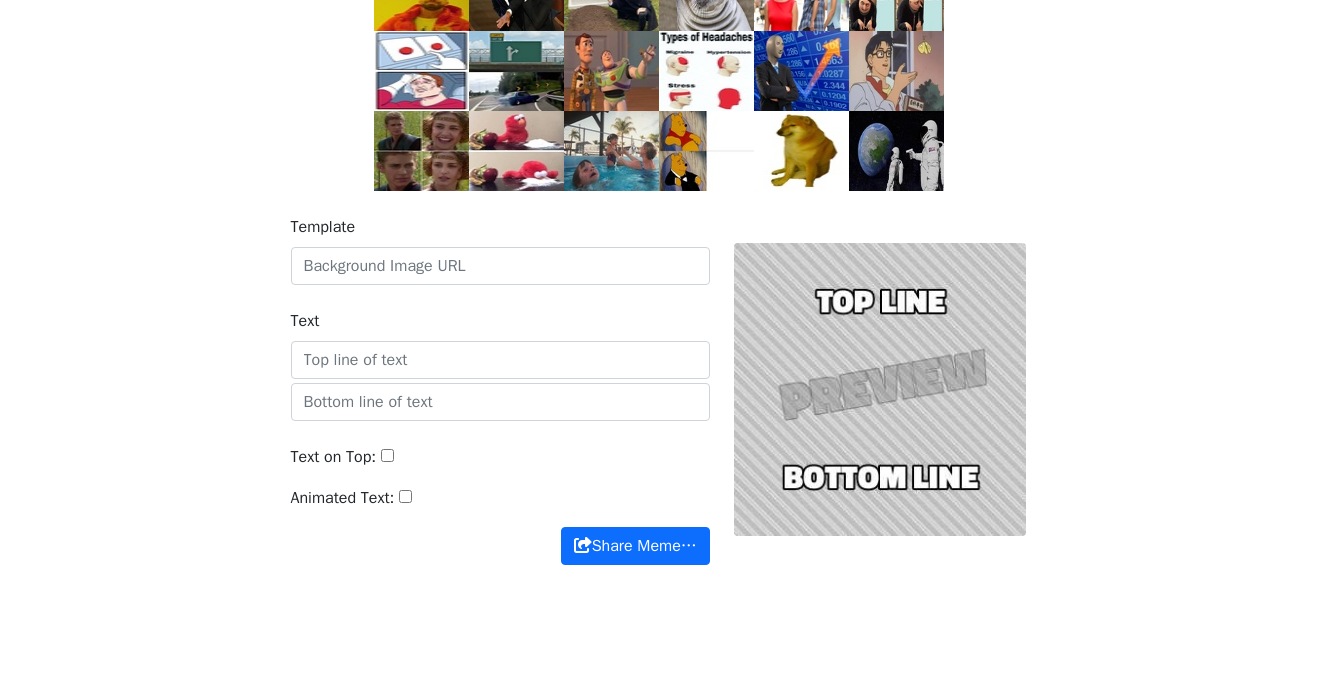 scroll, scrollTop: 246, scrollLeft: 0, axis: vertical 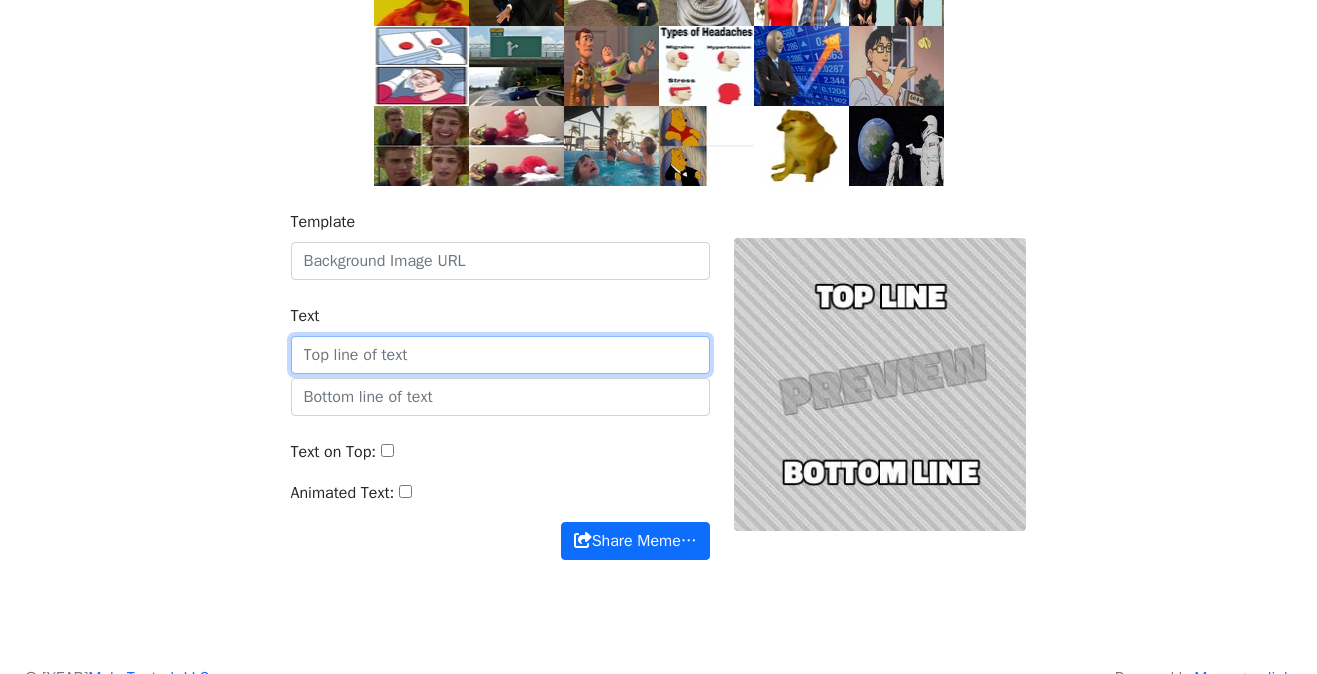 click on "Text" at bounding box center [500, 355] 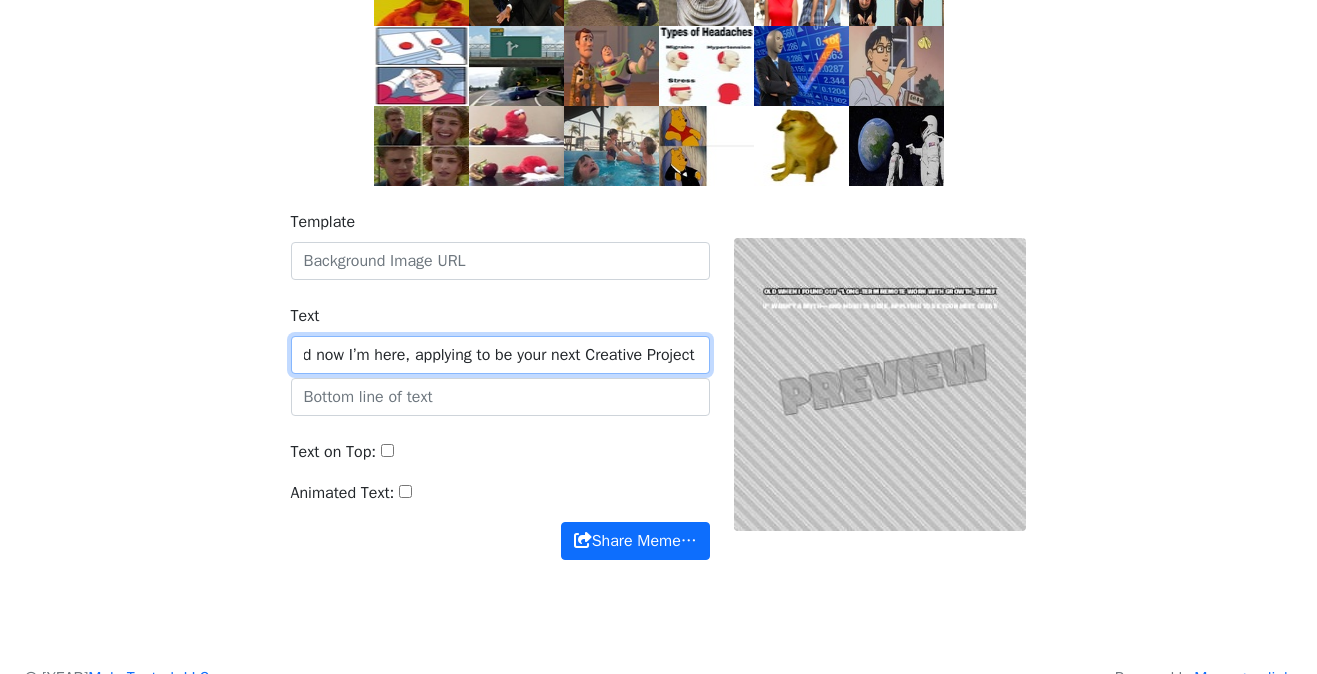 scroll, scrollTop: 0, scrollLeft: 909, axis: horizontal 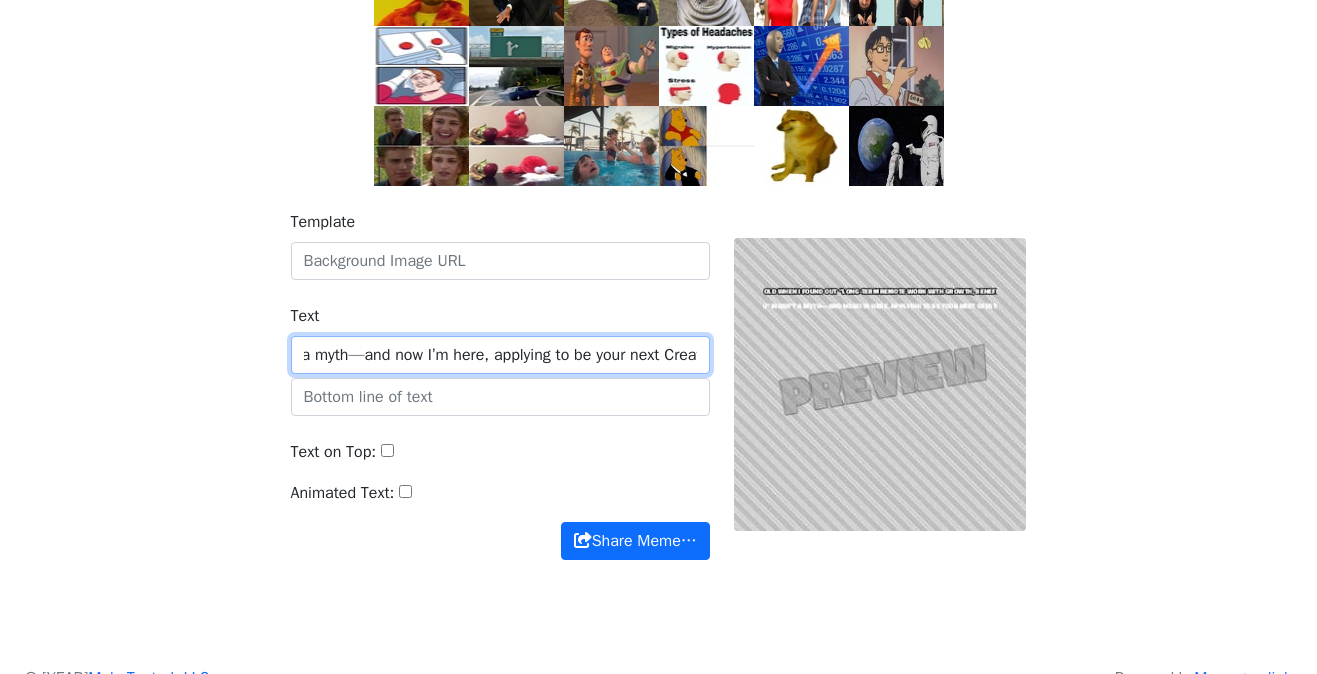 click on "I was today years old when I found out “long-term remote work with growth, benefits, and people who actually root for you” wasn’t a myth—and now I’m here, applying to be your next Creative Project Manager. 😄" at bounding box center [500, 355] 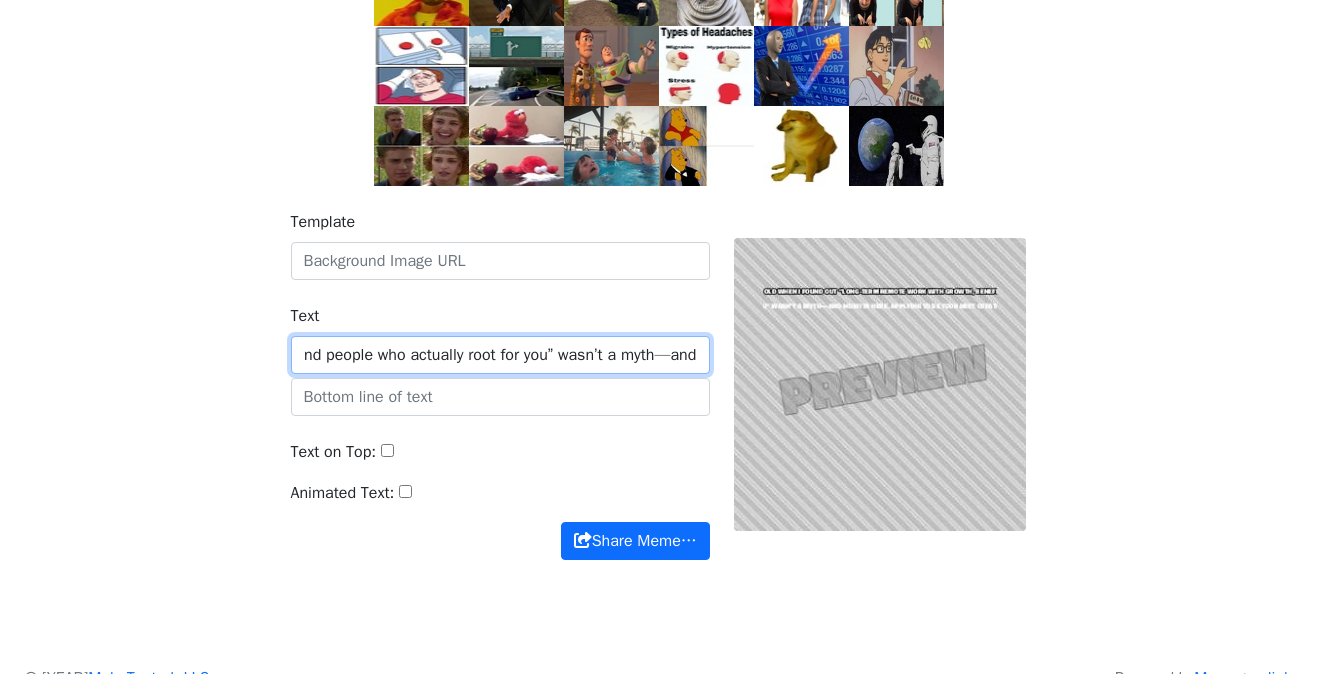 scroll, scrollTop: 0, scrollLeft: 646, axis: horizontal 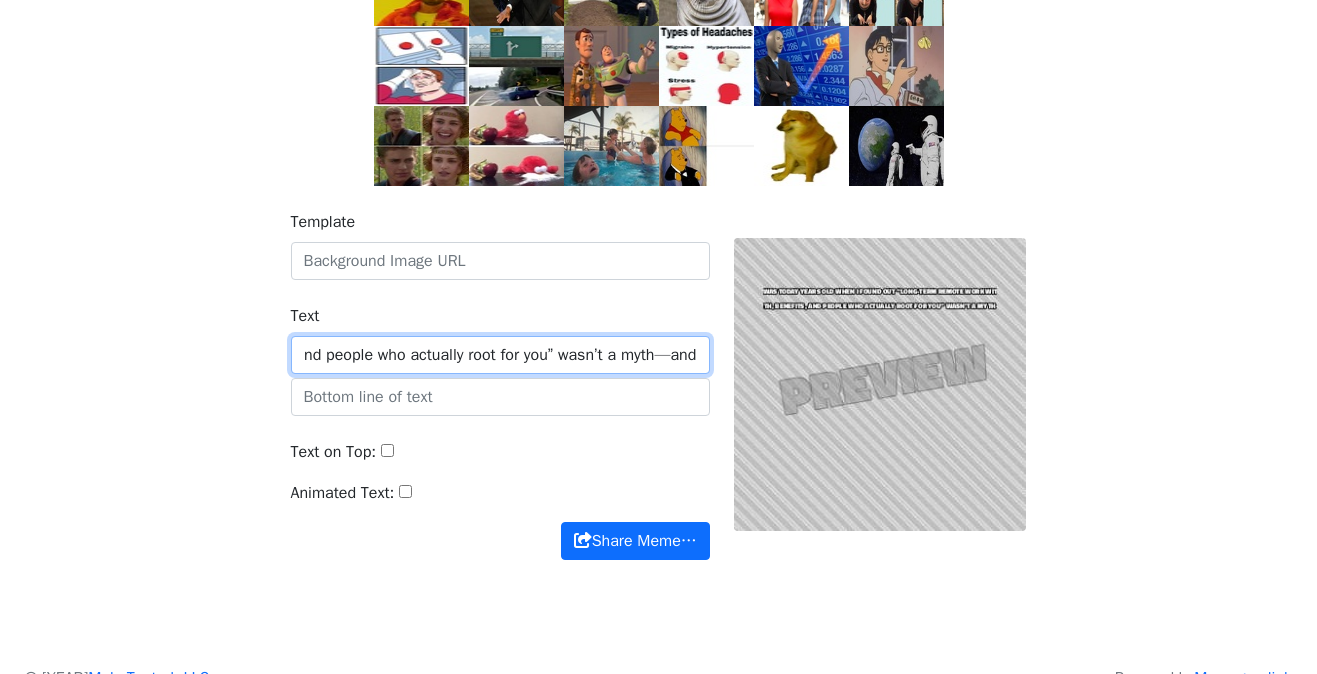 type on "I was today years old when I found out “long-term remote work with growth, benefits, and people who actually root for you” wasn’t a myth—and" 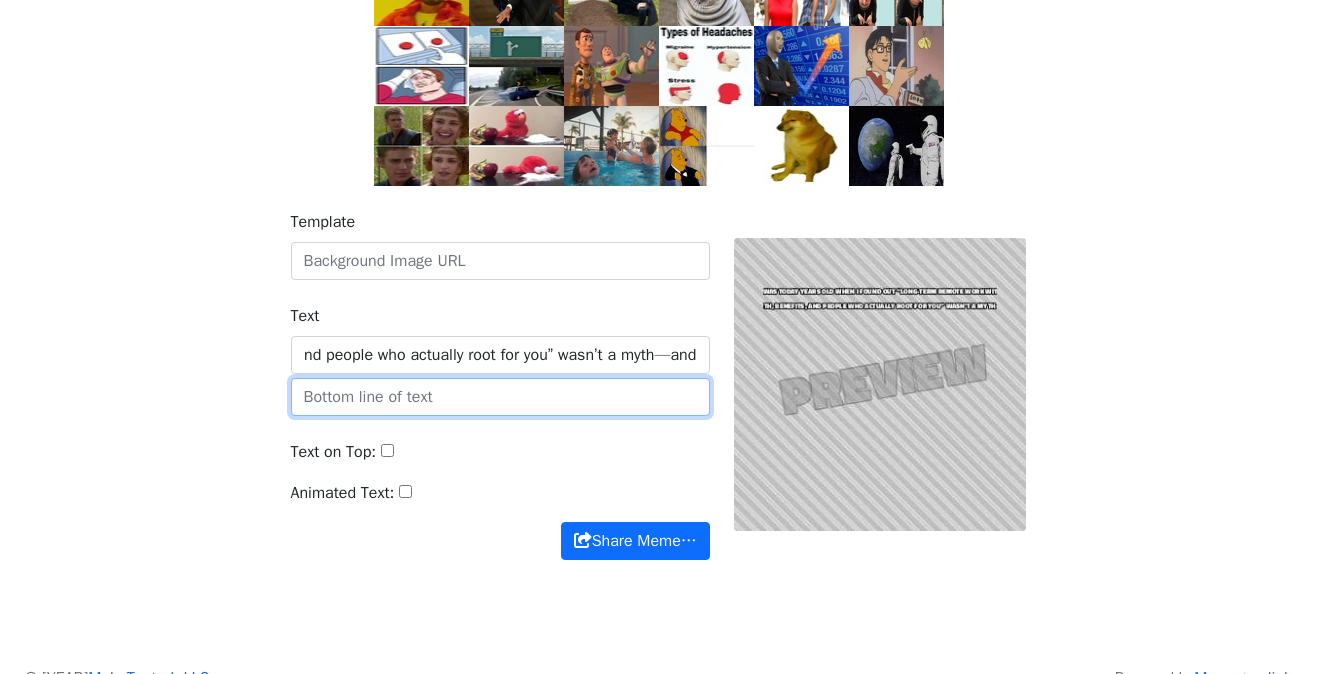 click at bounding box center [500, 397] 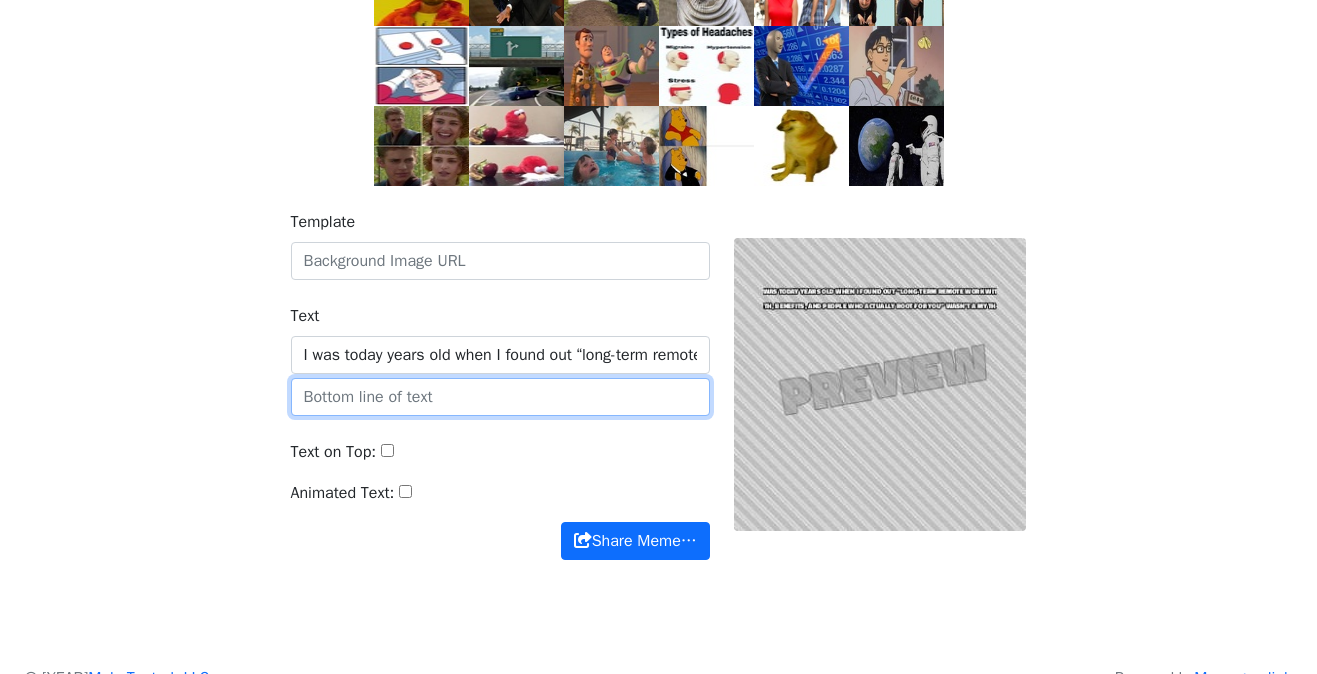 paste on "now I’m here, applying to be your next Creative Project Manager. 😄" 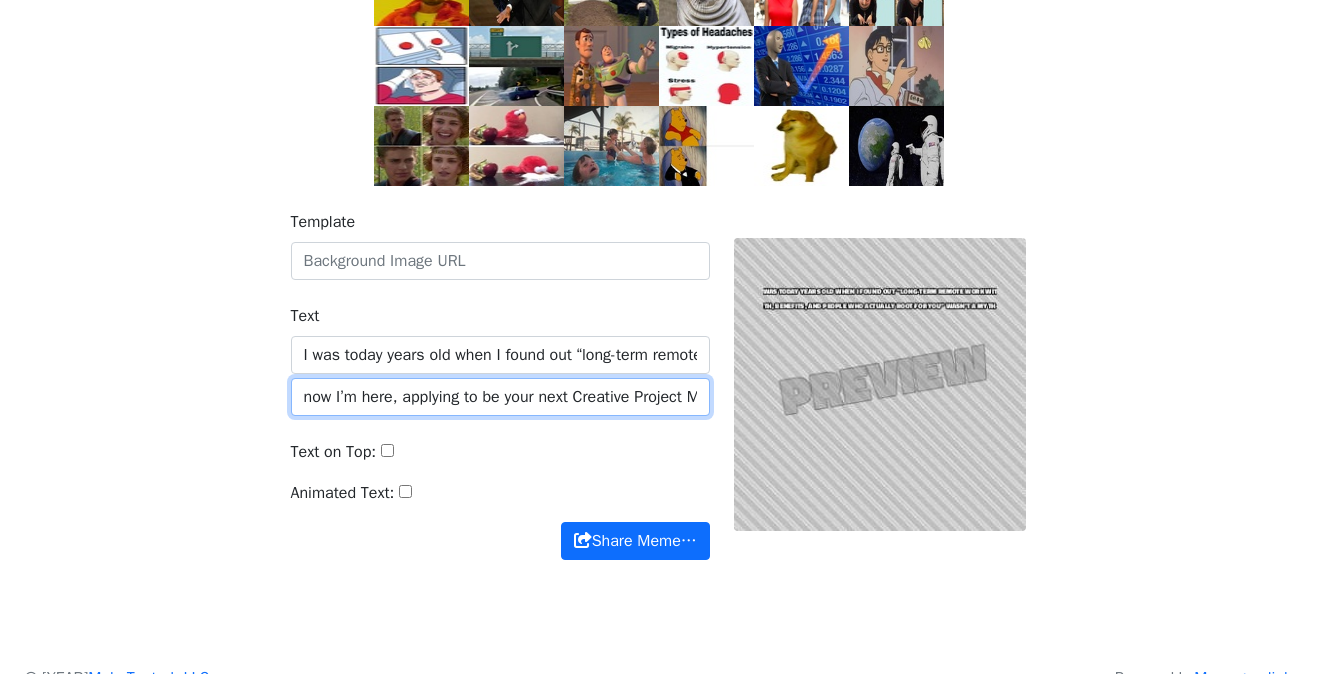 scroll, scrollTop: 0, scrollLeft: 93, axis: horizontal 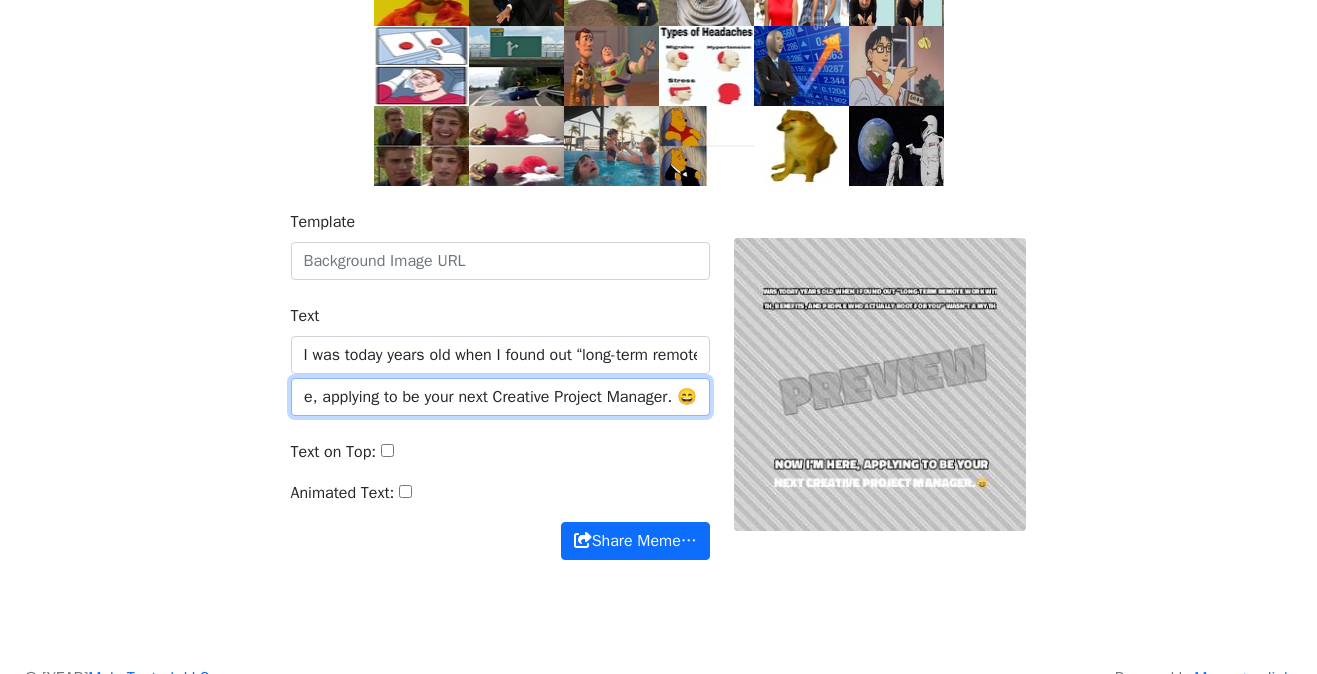 type on "now I’m here, applying to be your next Creative Project Manager. 😄" 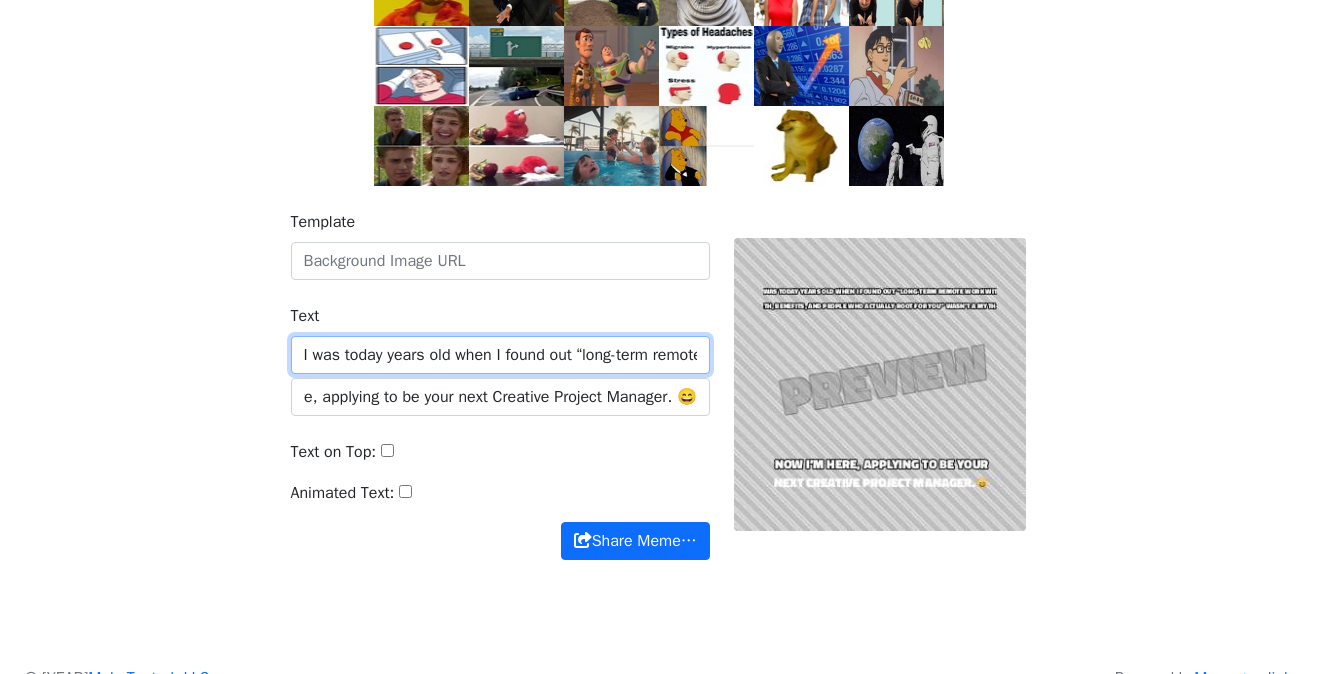 click on "I was today years old when I found out “long-term remote work with growth, benefits, and people who actually root for you” wasn’t a myth—and" at bounding box center [500, 355] 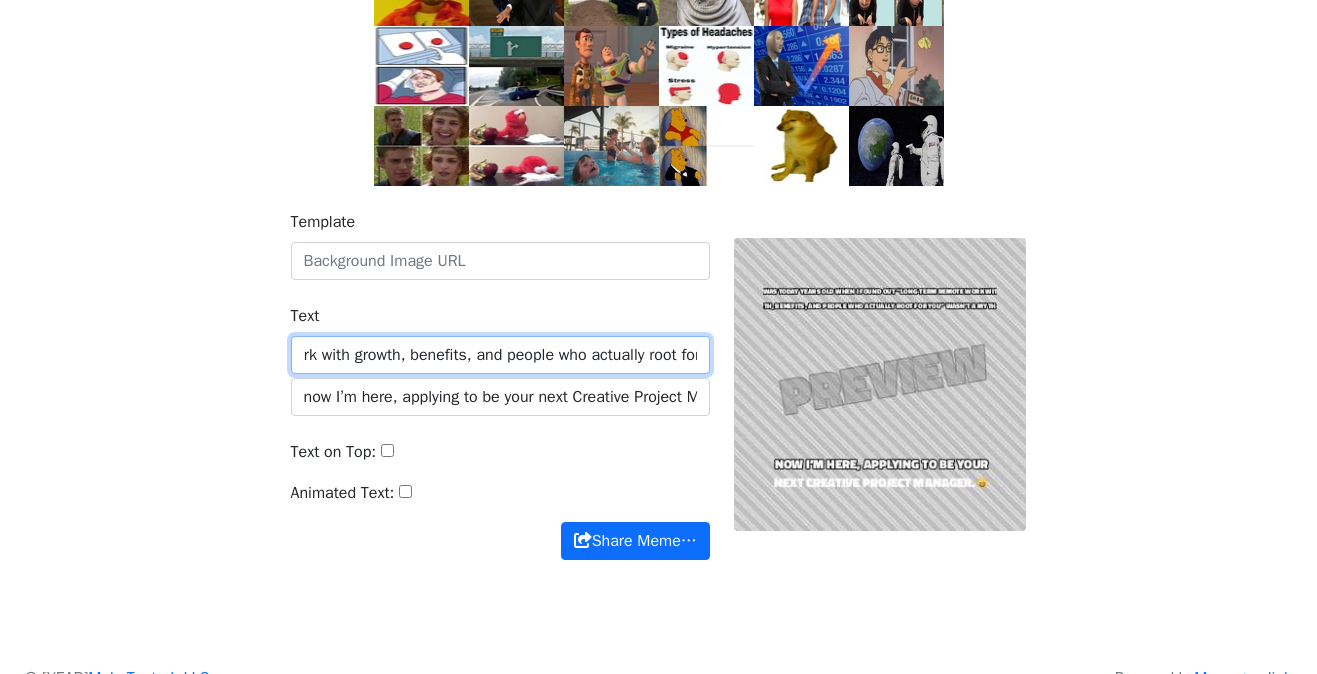 scroll, scrollTop: 0, scrollLeft: 646, axis: horizontal 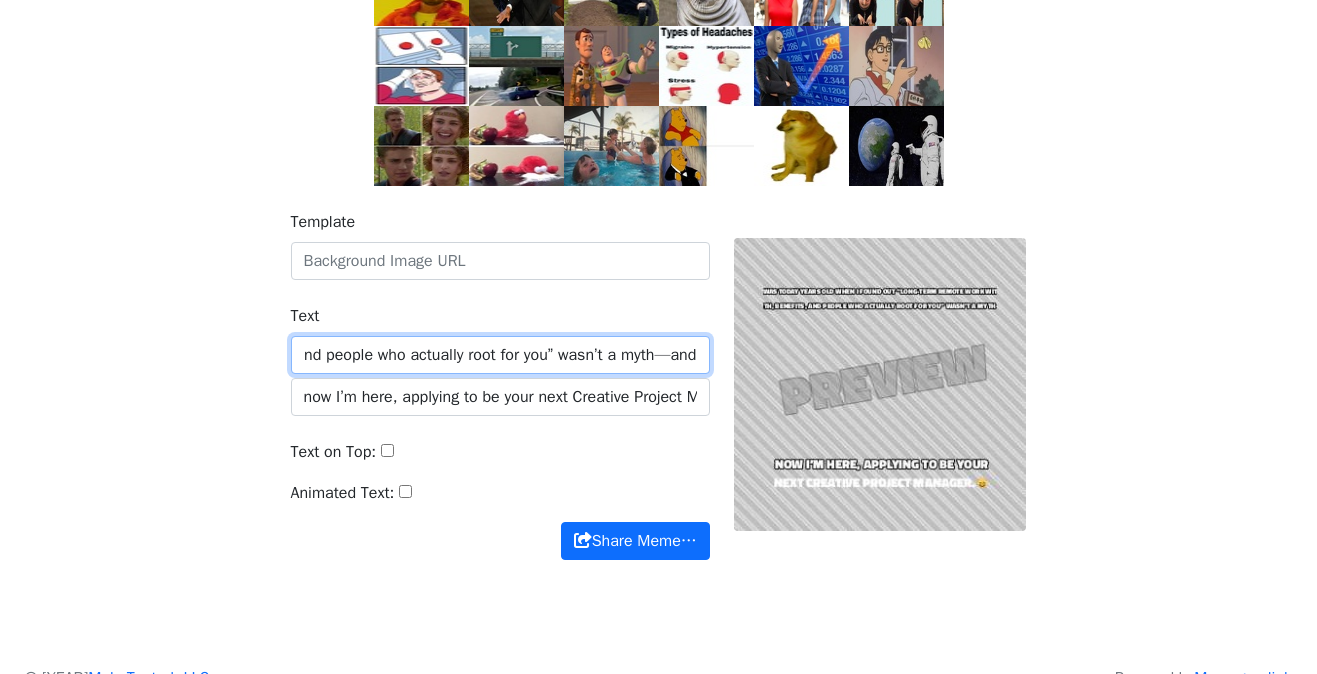 click on "I was today years old when I found out “long-term remote work with growth, benefits, and people who actually root for you” wasn’t a myth—and" at bounding box center (500, 355) 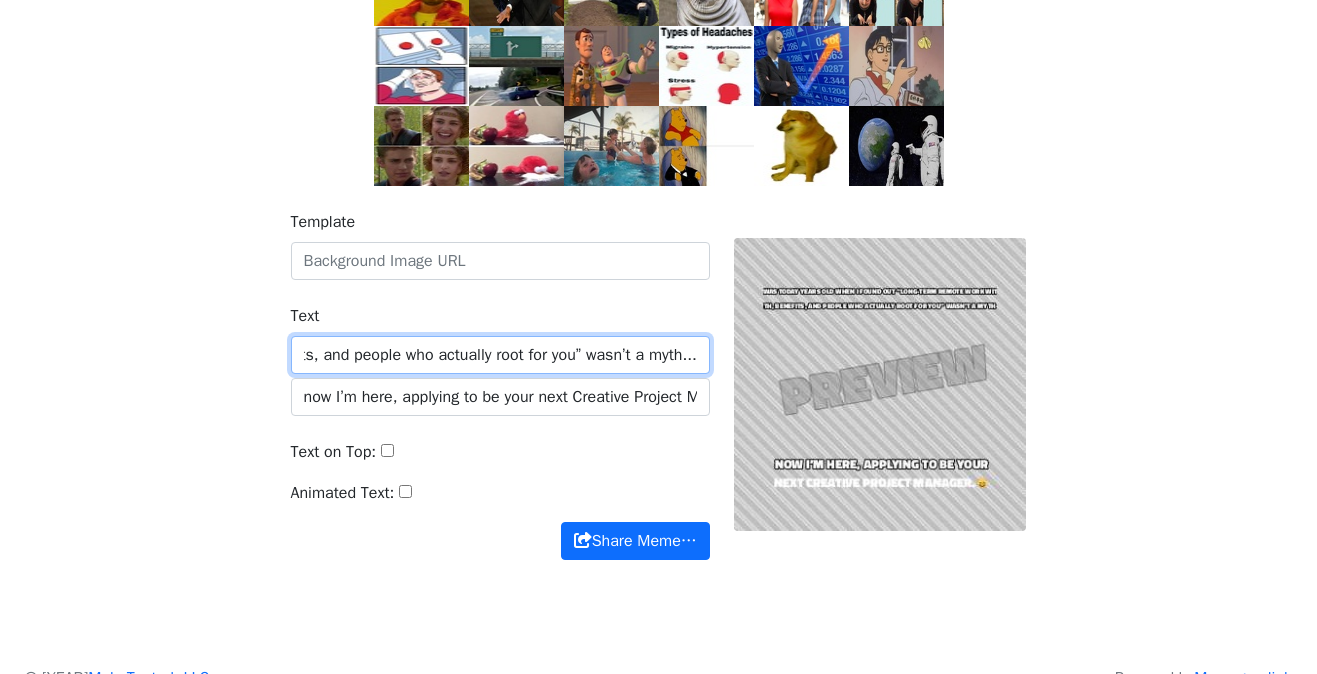 scroll, scrollTop: 0, scrollLeft: 614, axis: horizontal 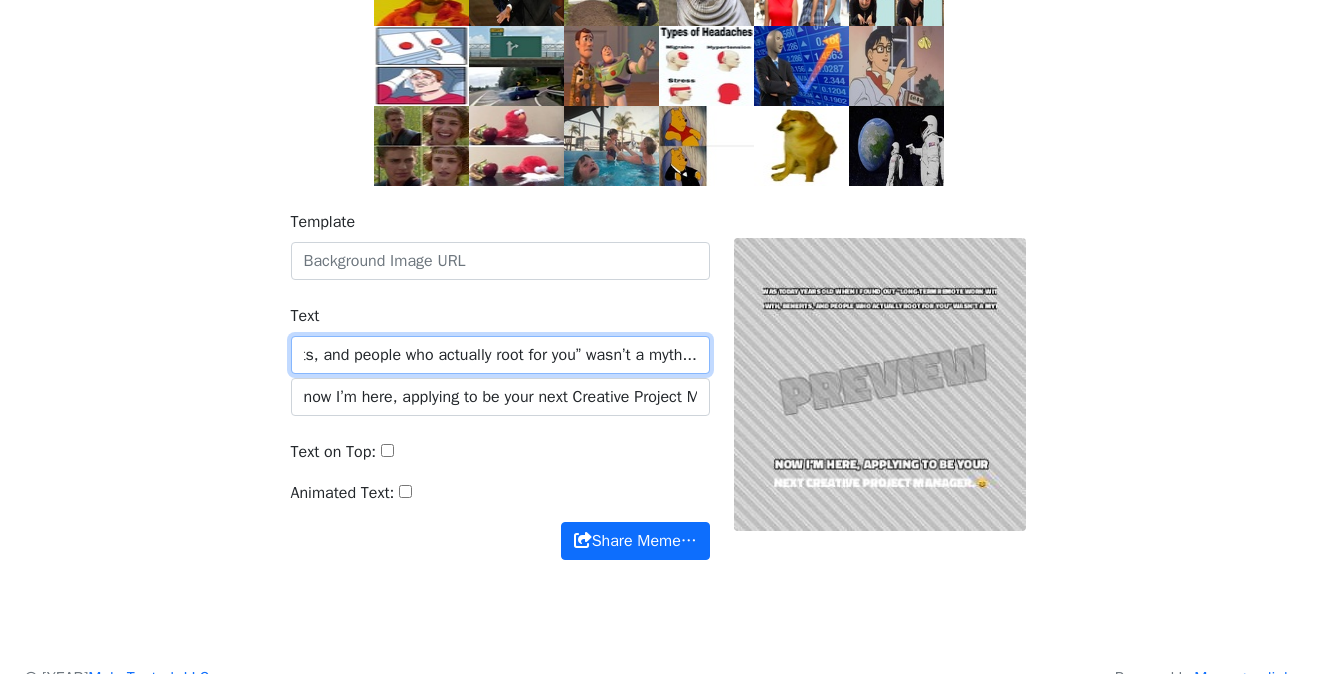 type on "I was today years old when I found out “long-term remote work with growth, benefits, and people who actually root for you” wasn’t a myth..." 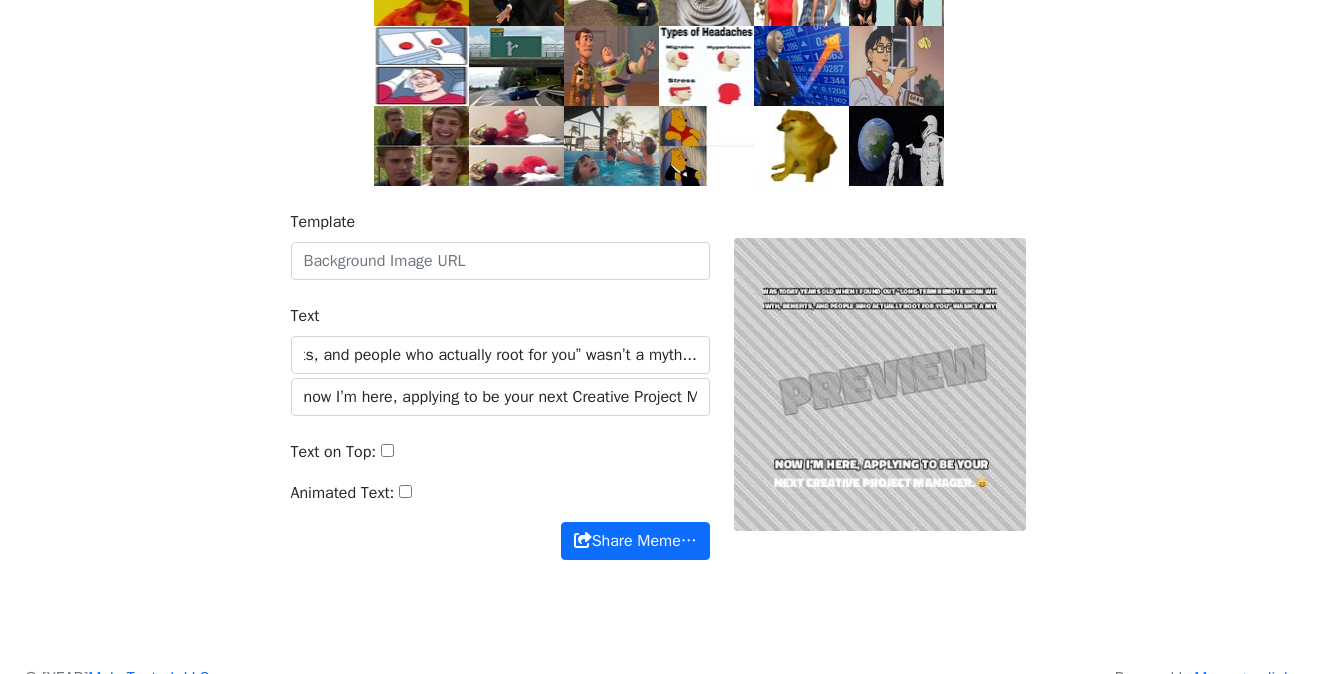 click on "Text on Top:" at bounding box center (500, 460) 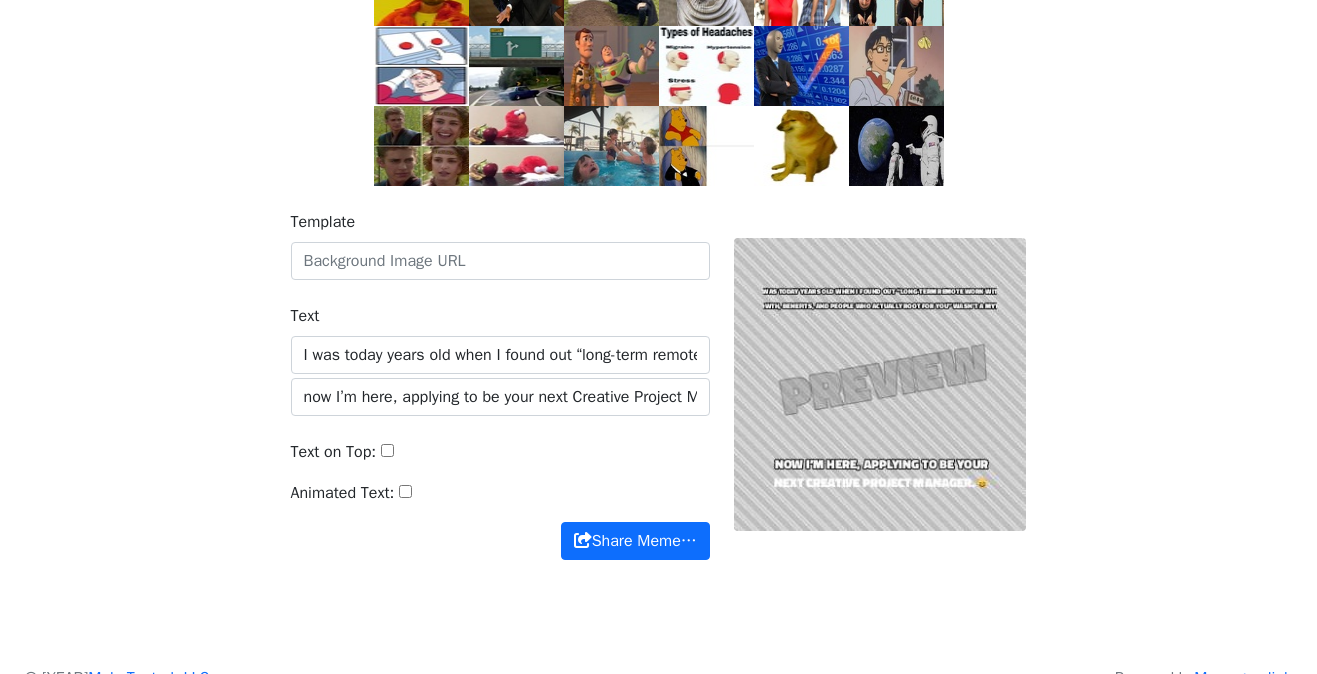 click on "Text on Top:" at bounding box center (387, 450) 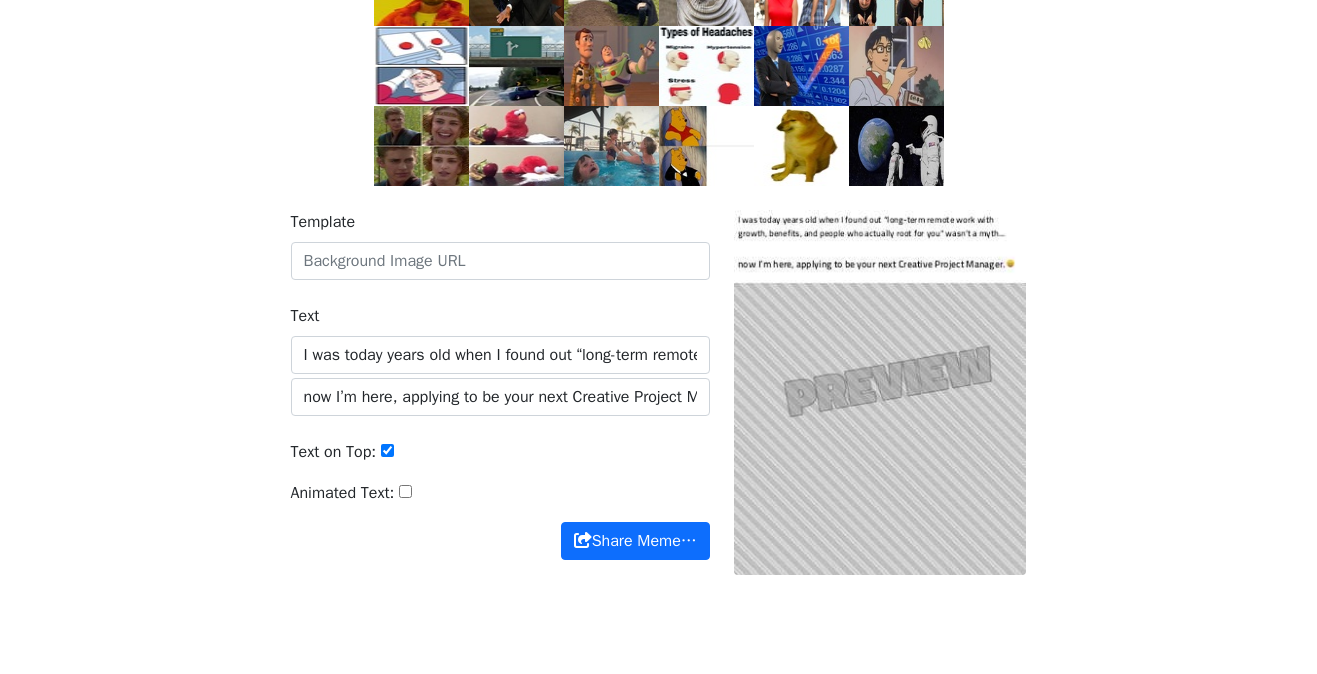 click on "Text on Top:" at bounding box center (387, 450) 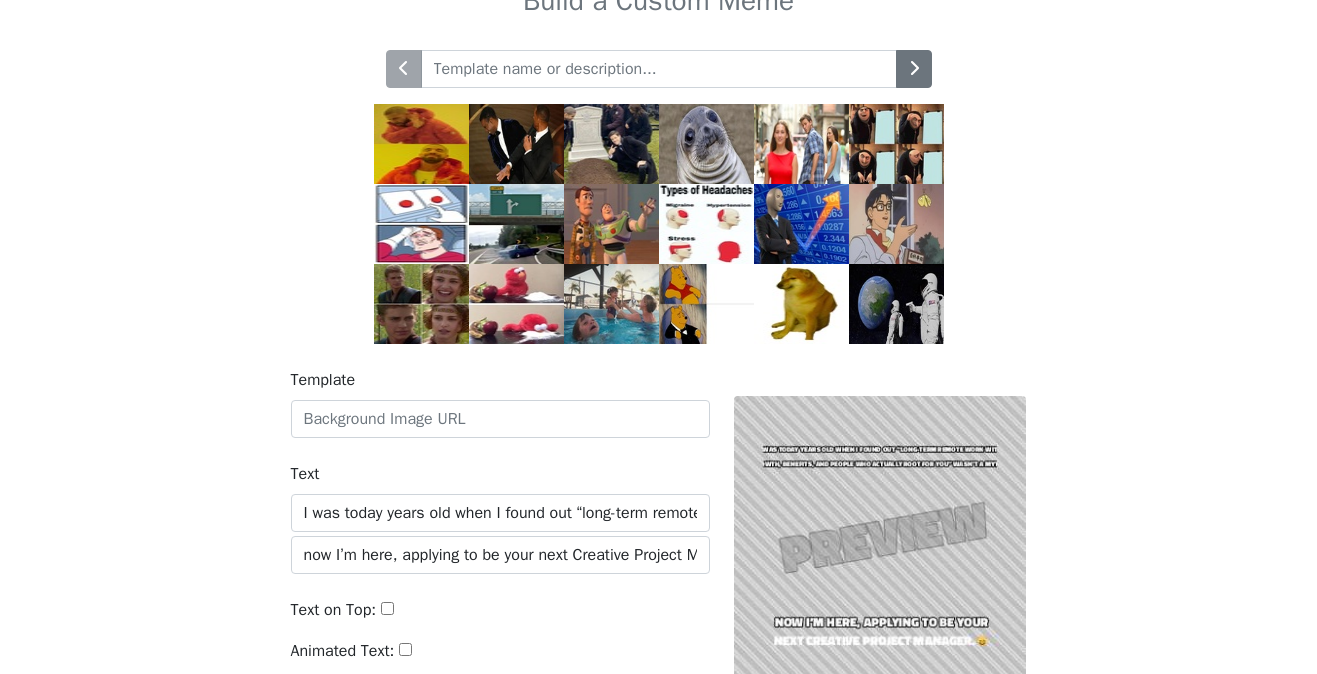 scroll, scrollTop: 101, scrollLeft: 0, axis: vertical 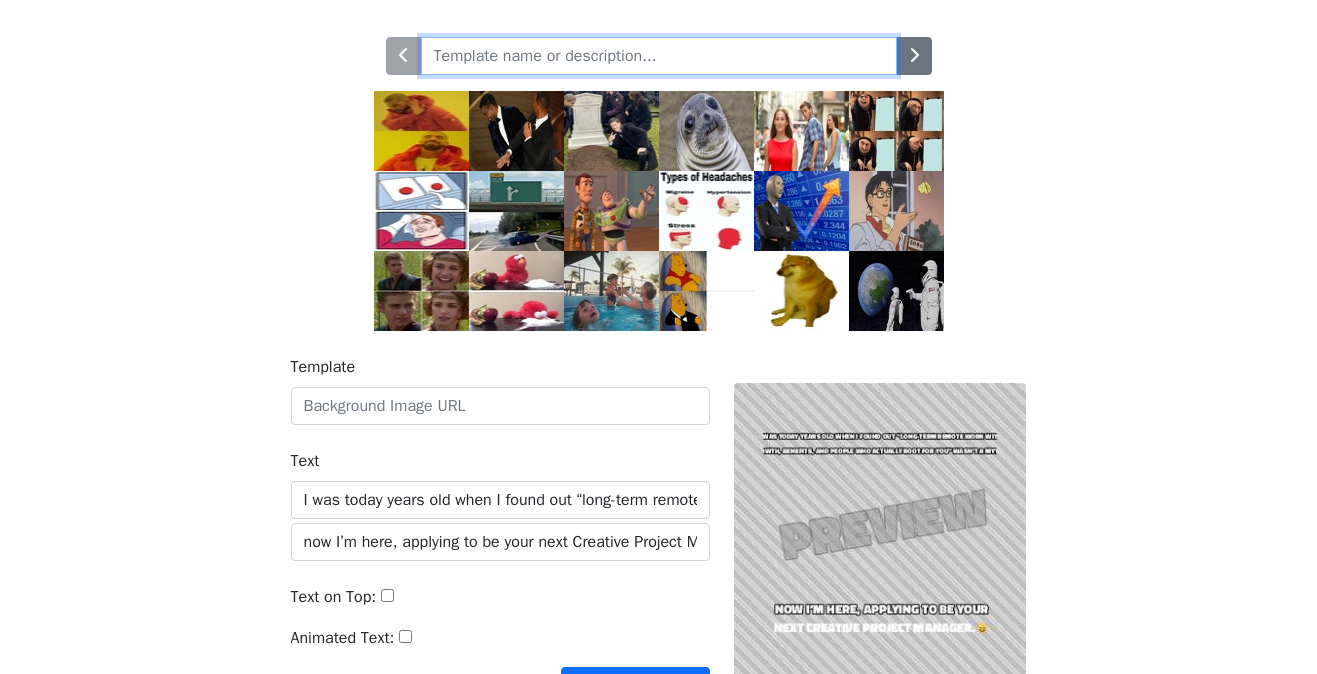 click at bounding box center [659, 56] 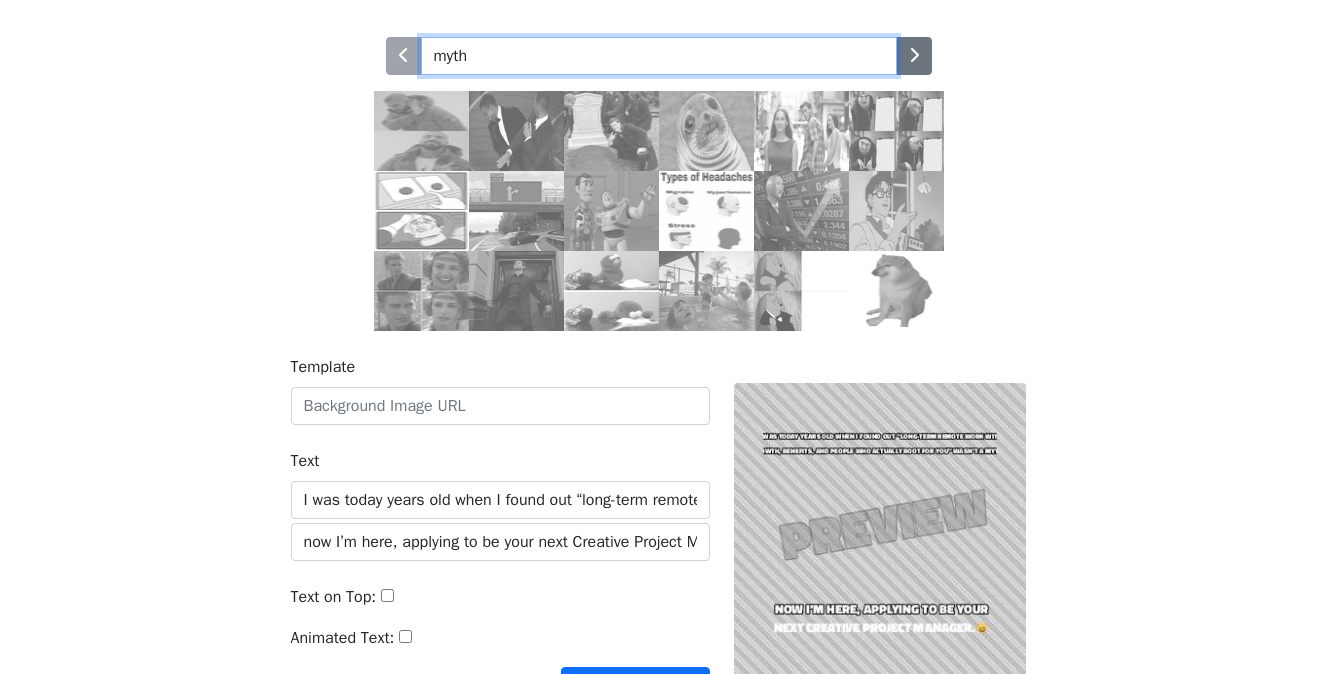 type on "myth" 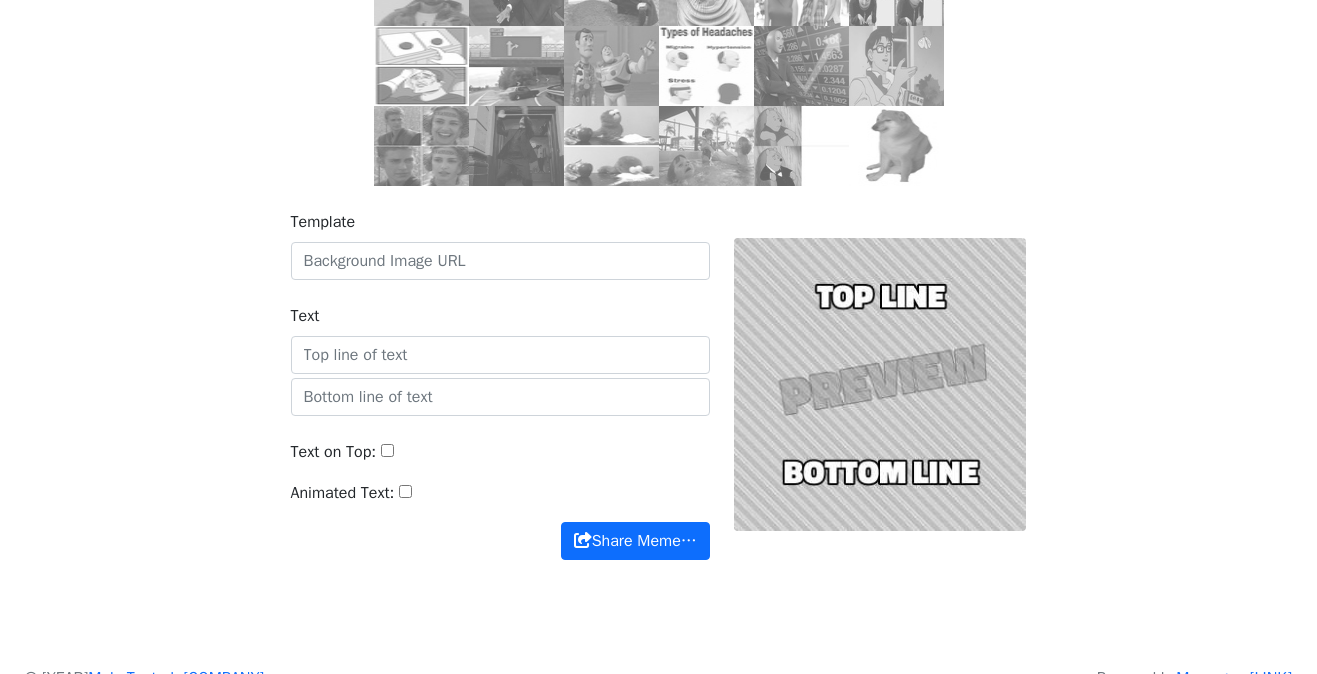 scroll, scrollTop: 279, scrollLeft: 0, axis: vertical 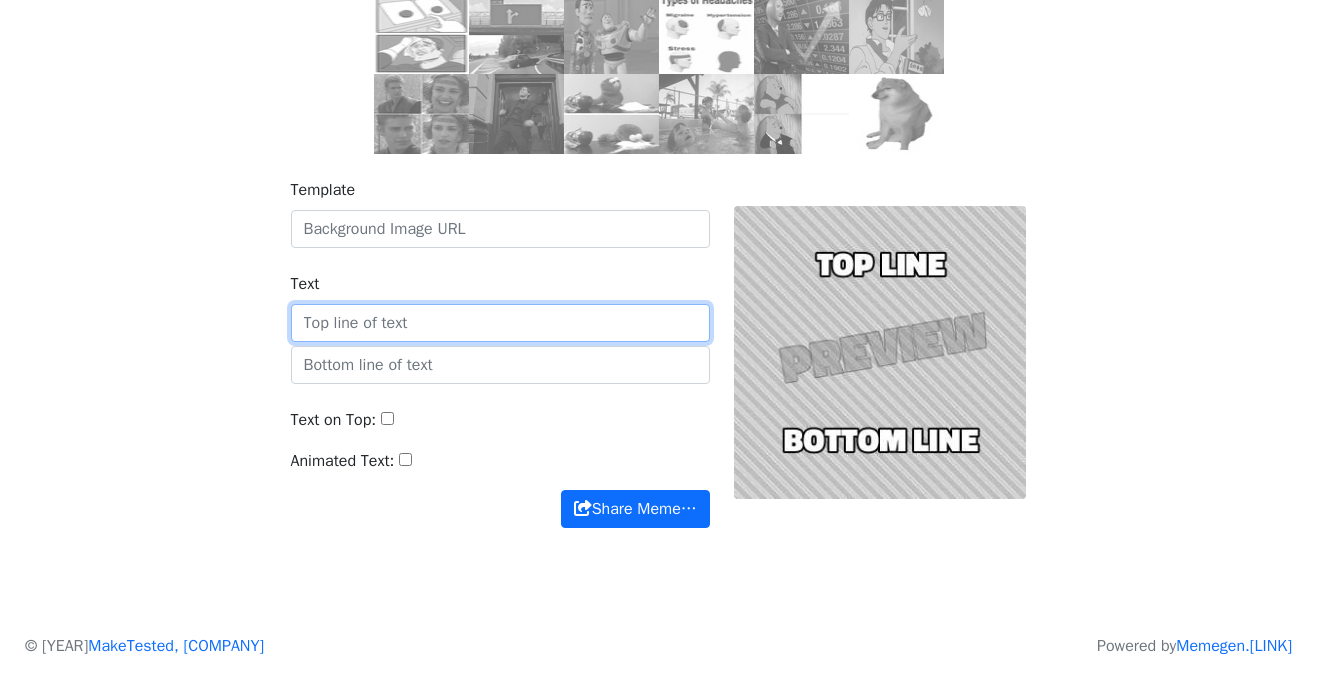 click on "Text" at bounding box center [500, 323] 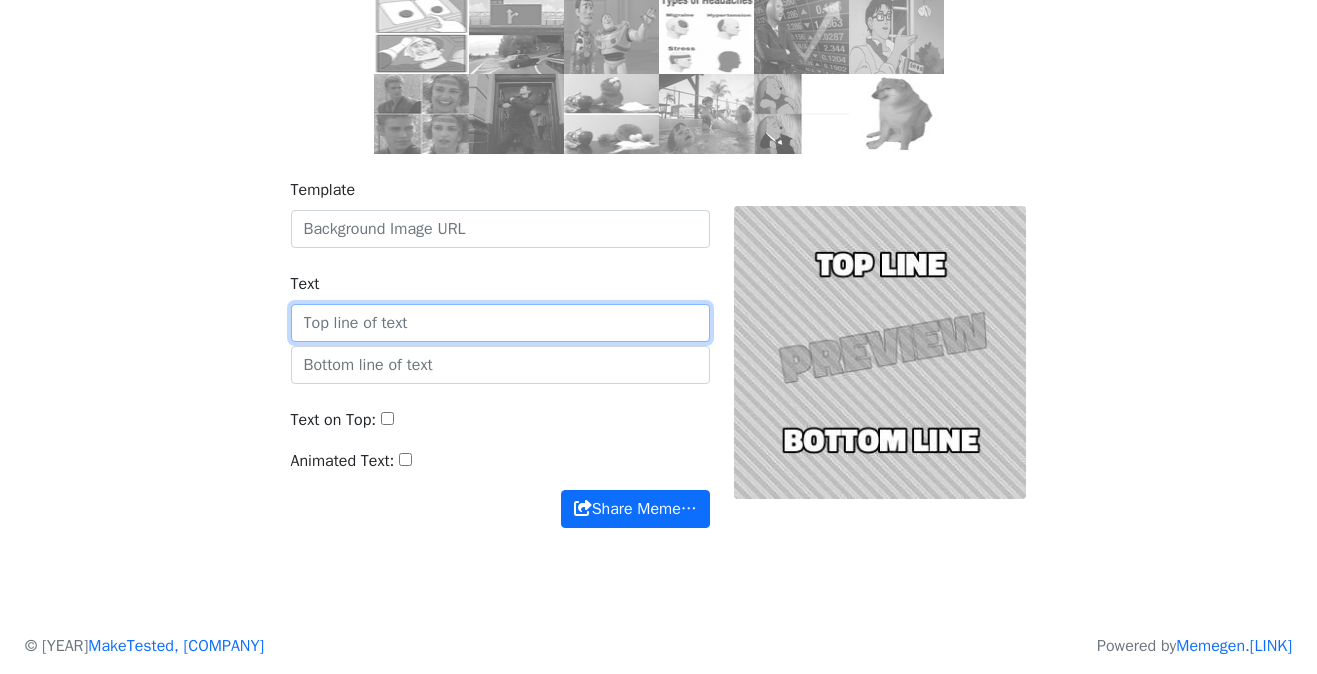 paste on "now I’m here, applying to be your next Creative Project Manager. 😄" 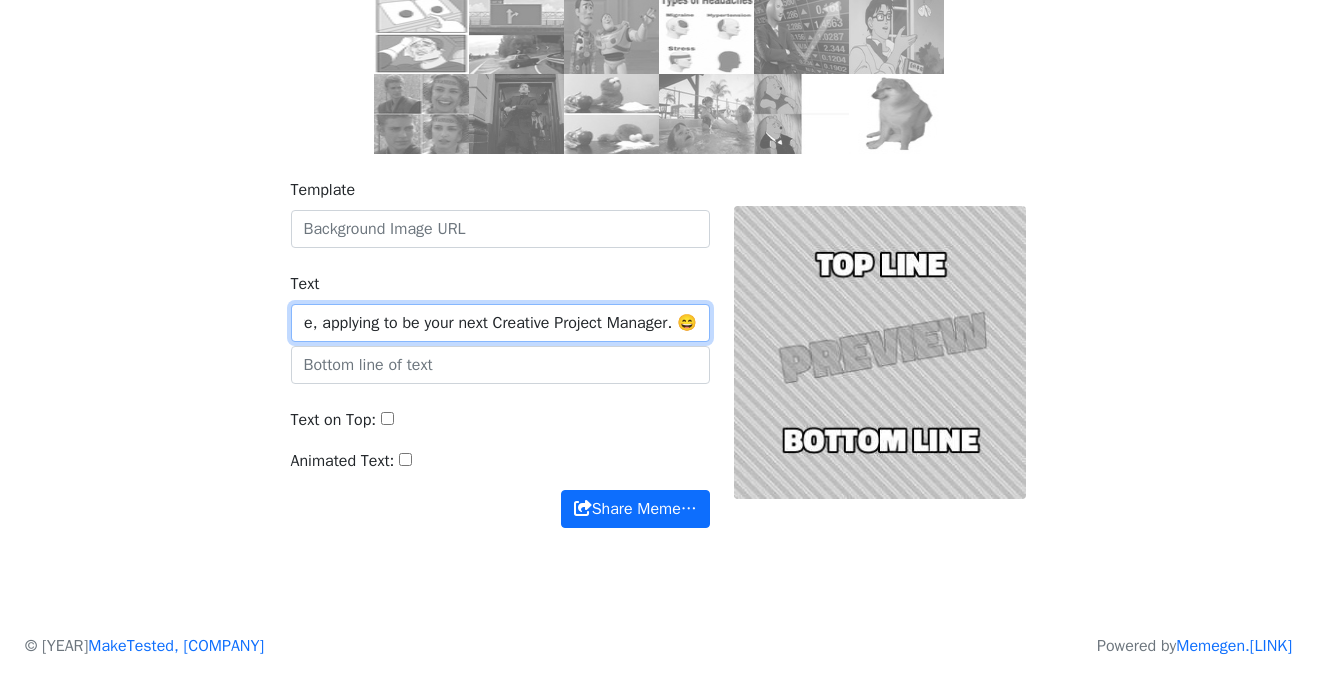 scroll, scrollTop: 0, scrollLeft: 0, axis: both 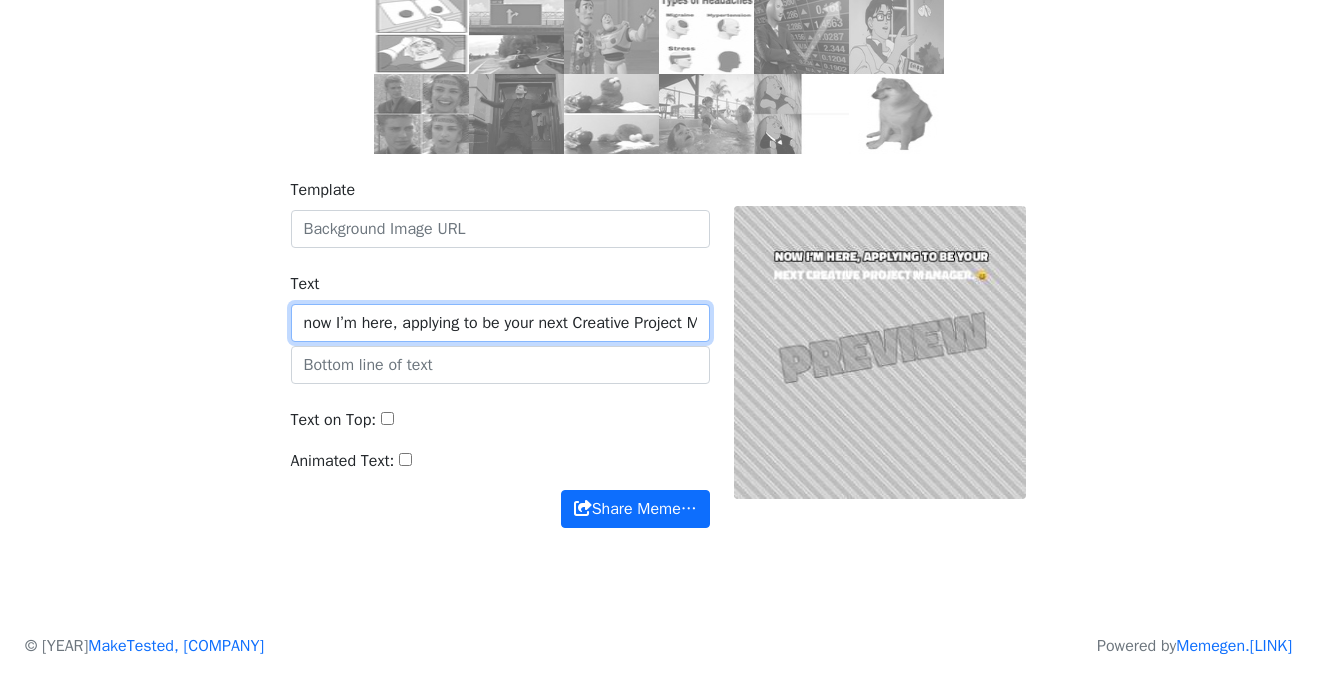 click on "now I’m here, applying to be your next Creative Project Manager. 😄" at bounding box center (500, 323) 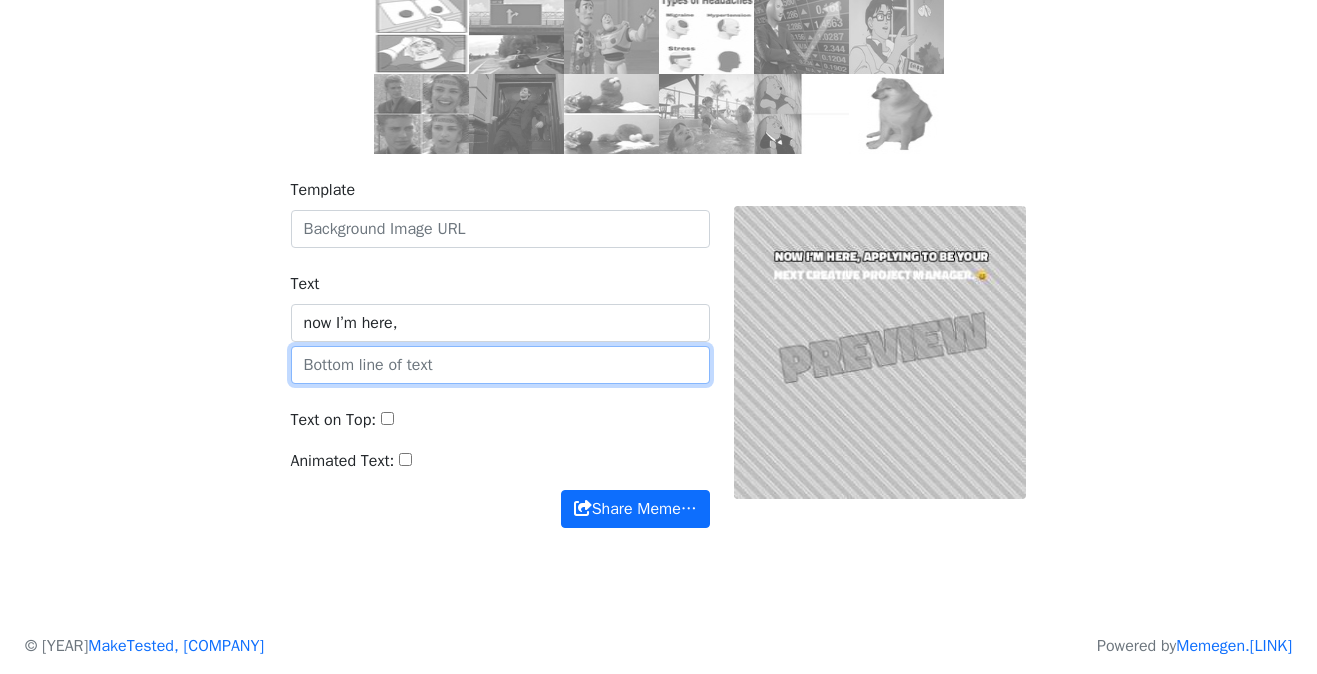 click at bounding box center (500, 365) 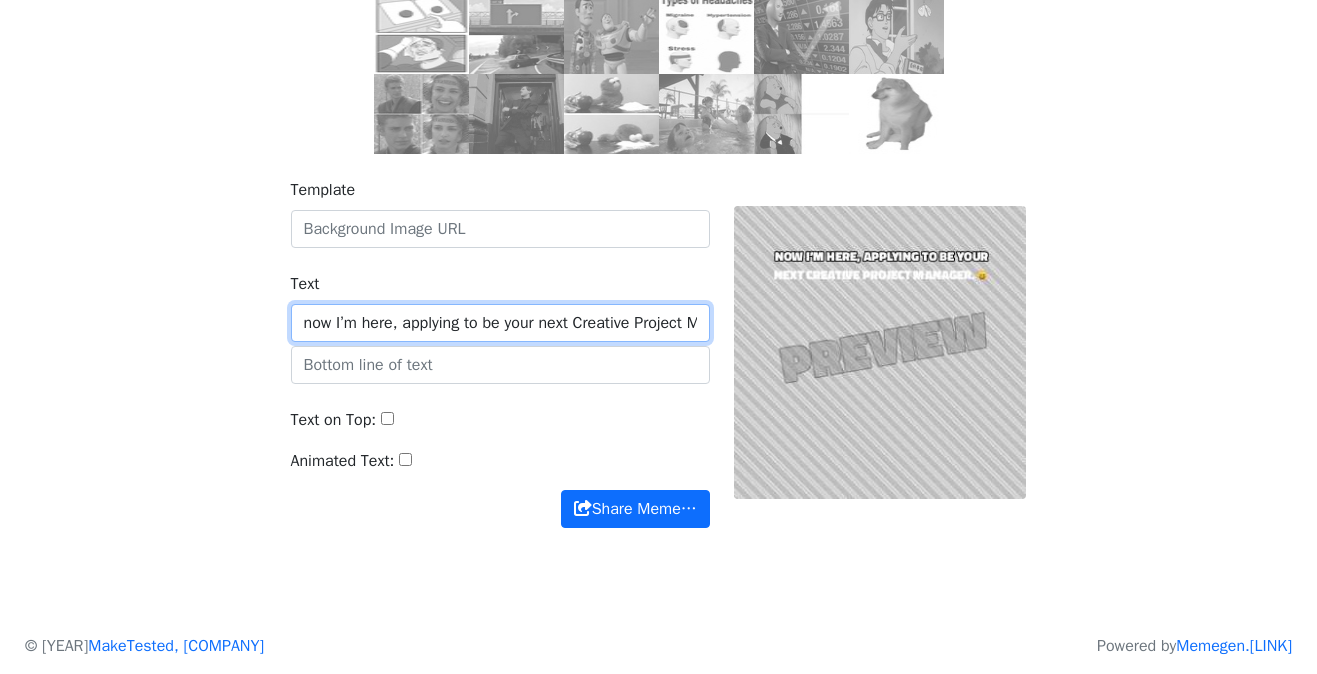 click on "now I’m here, applying to be your next Creative Project Manager. 😄" at bounding box center [500, 323] 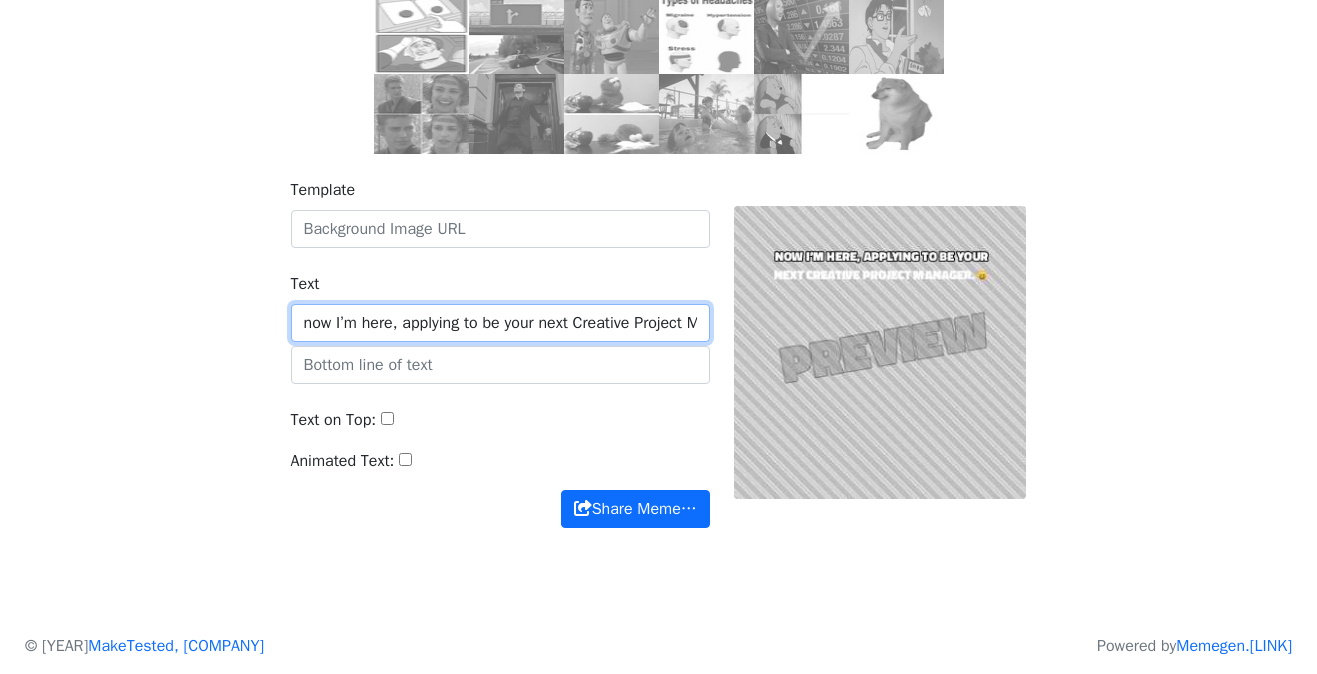 click on "now I’m here, applying to be your next Creative Project Manager. 😄" at bounding box center (500, 323) 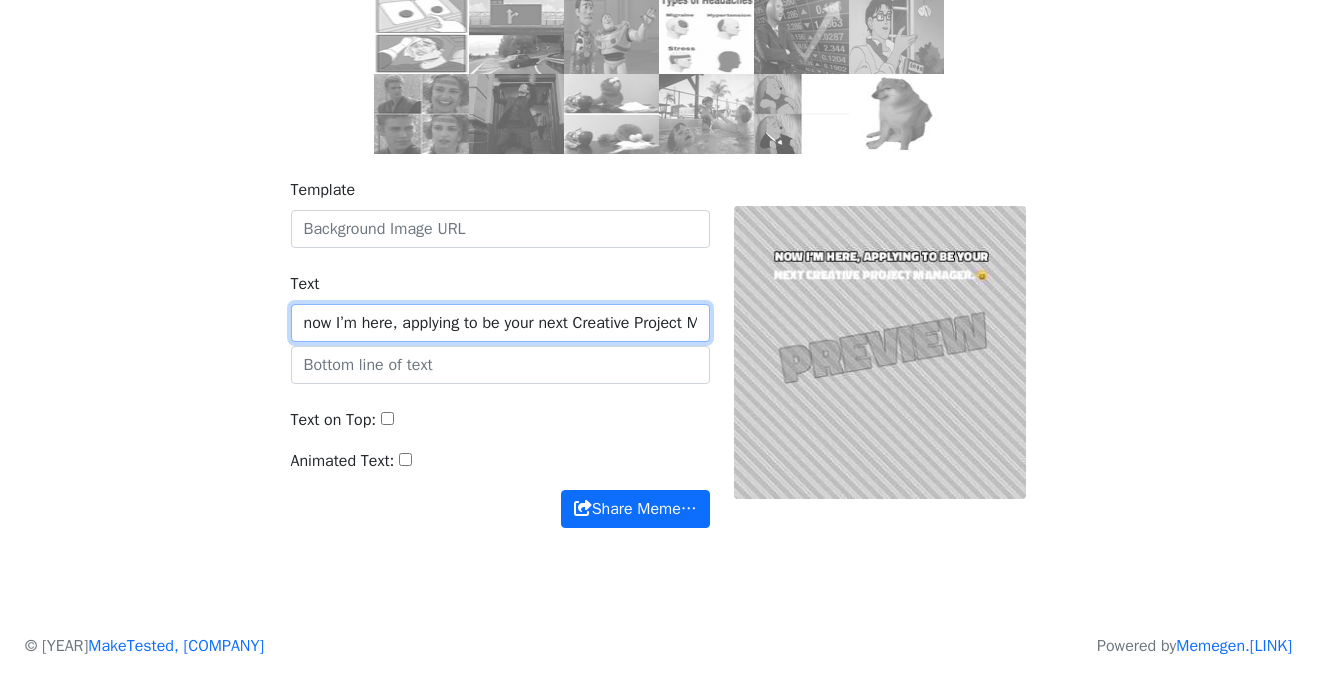 paste 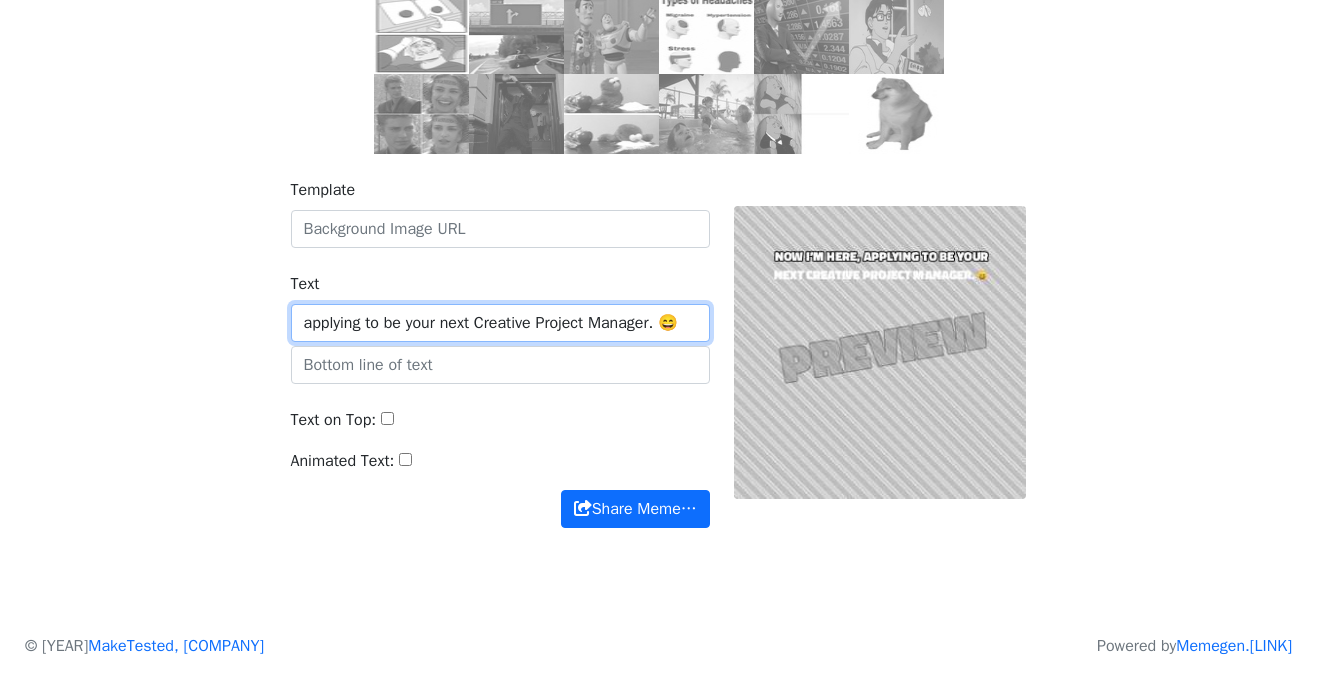 type on "applying to be your next Creative Project Manager. 😄" 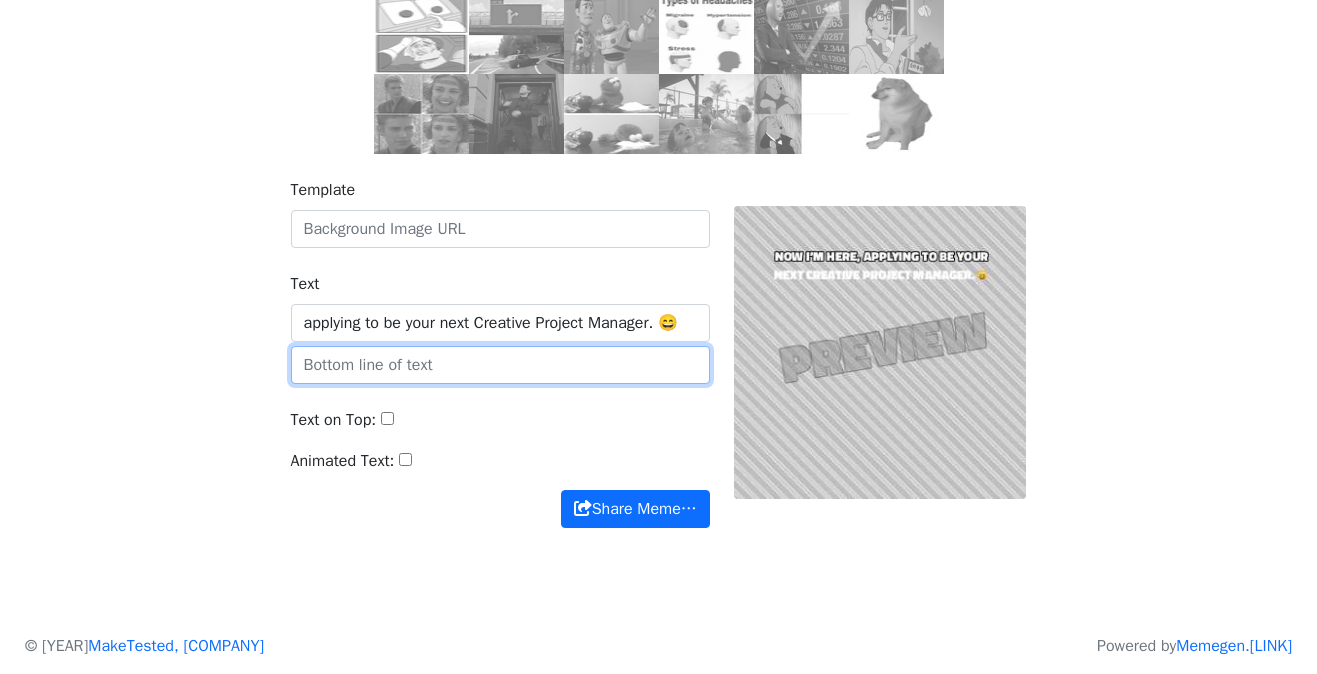 click at bounding box center [500, 365] 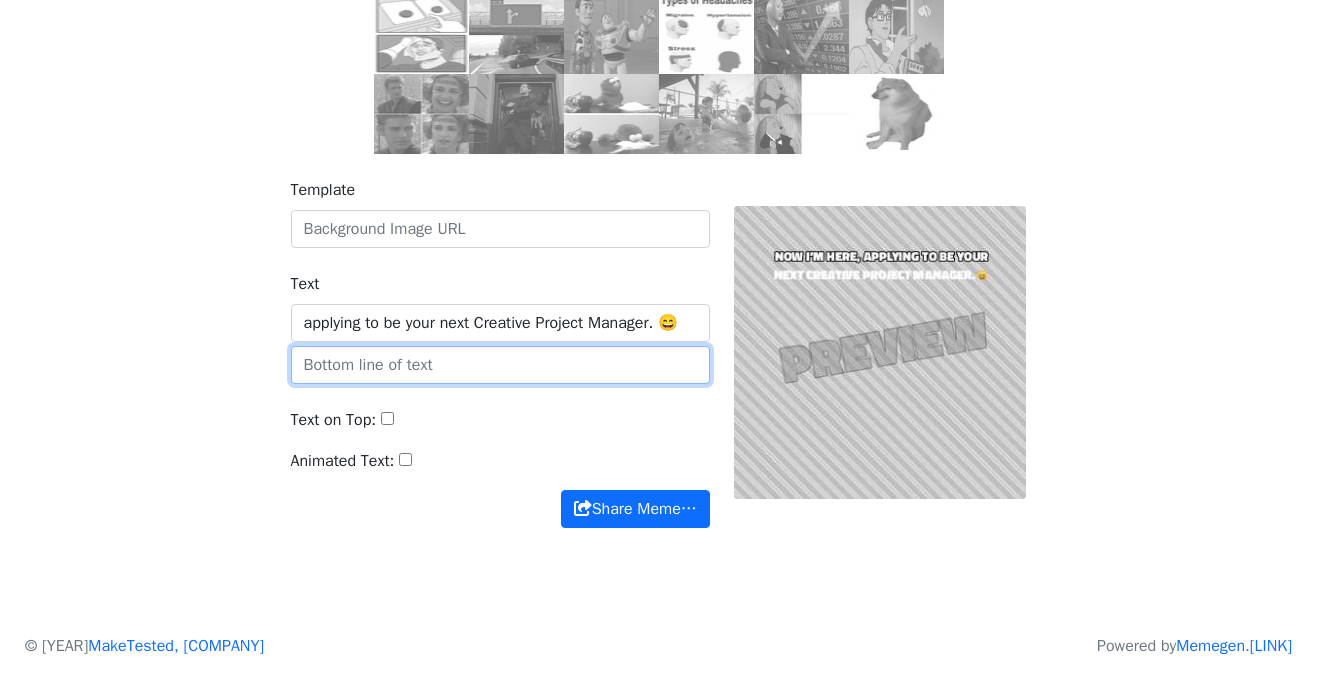 paste on "applying to be your next Creative Project Manager. 😄" 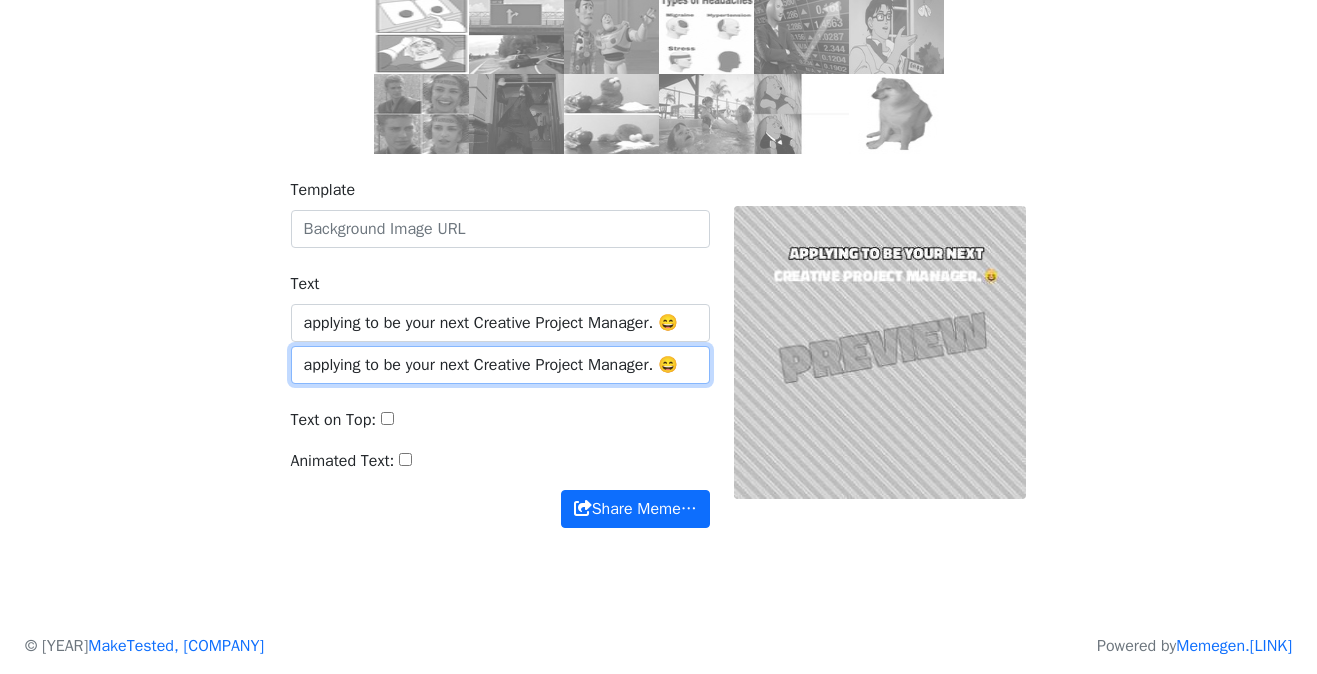 type on "applying to be your next Creative Project Manager. 😄" 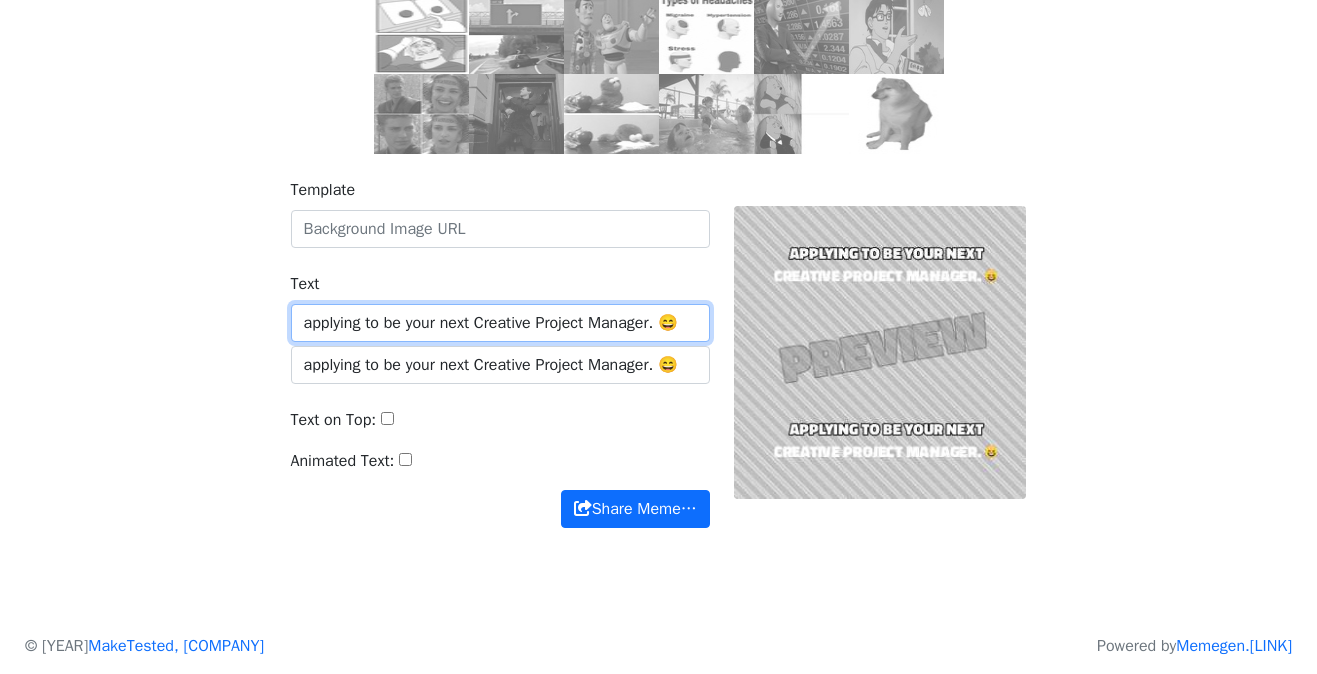click on "applying to be your next Creative Project Manager. 😄" at bounding box center (500, 323) 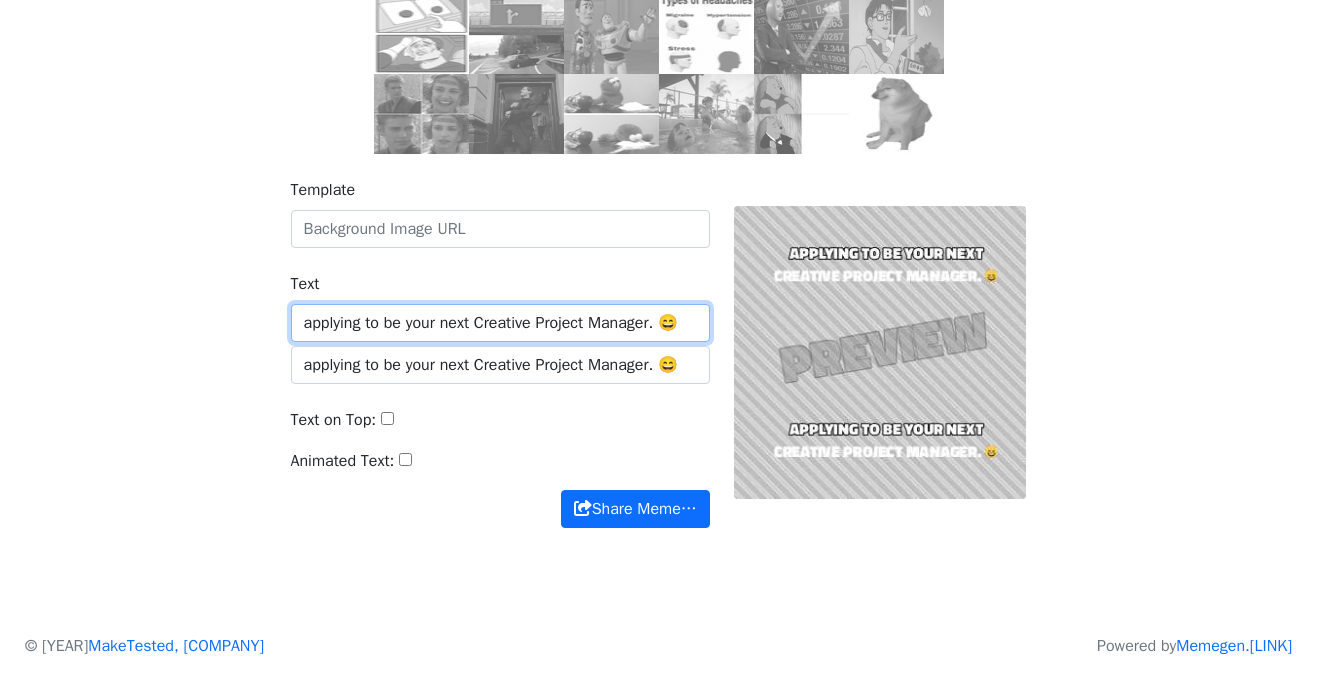 paste on "I was today years old when I found out “long-term remote work with growth, benefits, and people who actually root for you” wasn’t a myth" 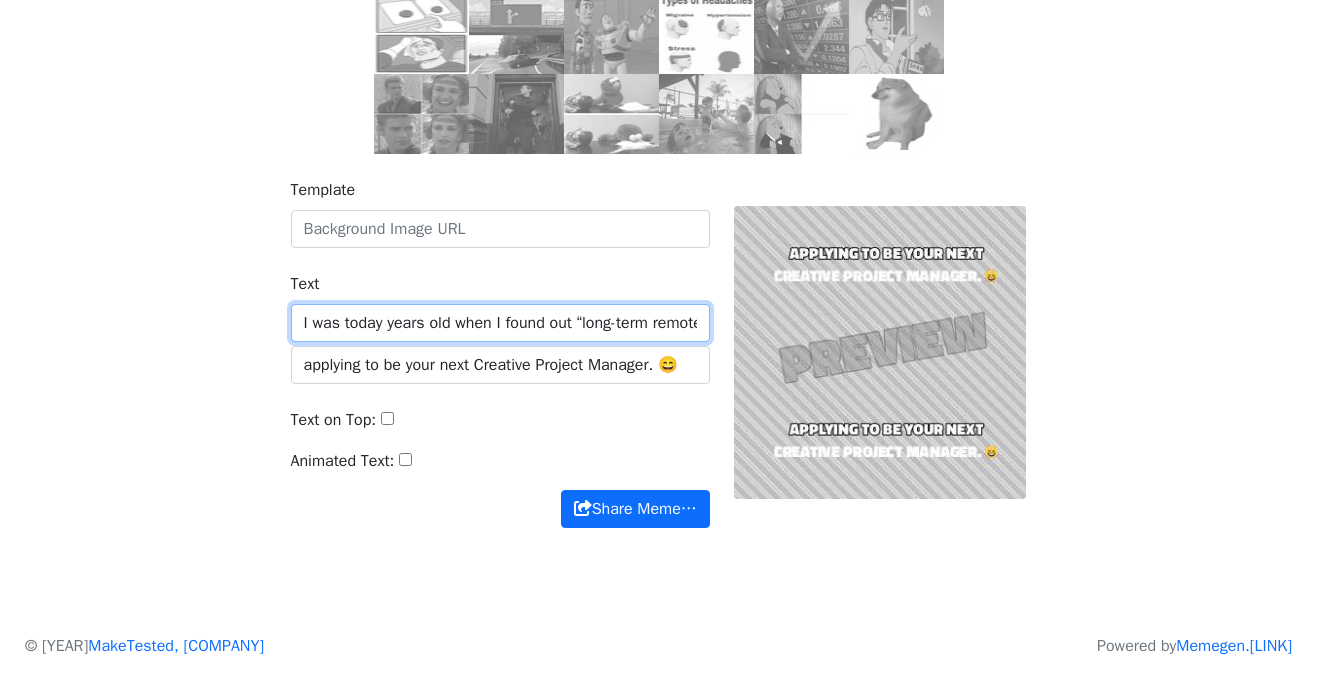 scroll, scrollTop: 0, scrollLeft: 601, axis: horizontal 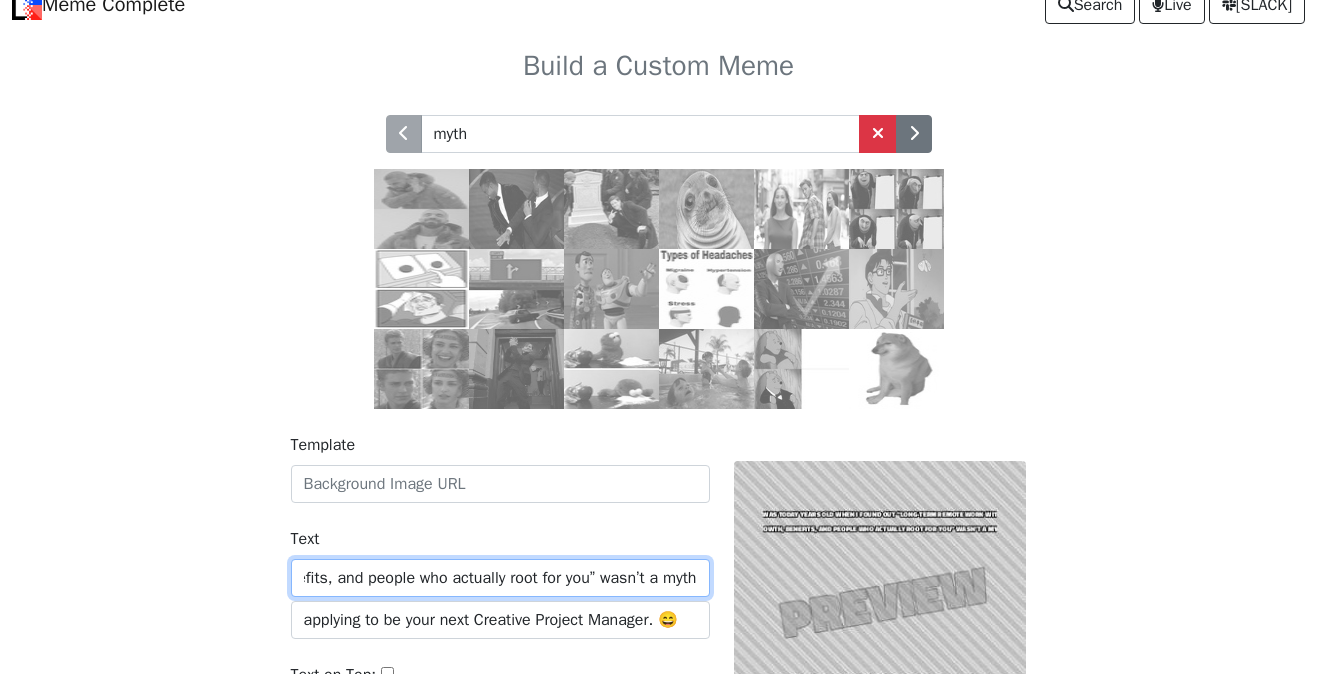 type on "I was today years old when I found out “long-term remote work with growth, benefits, and people who actually root for you” wasn’t a myth" 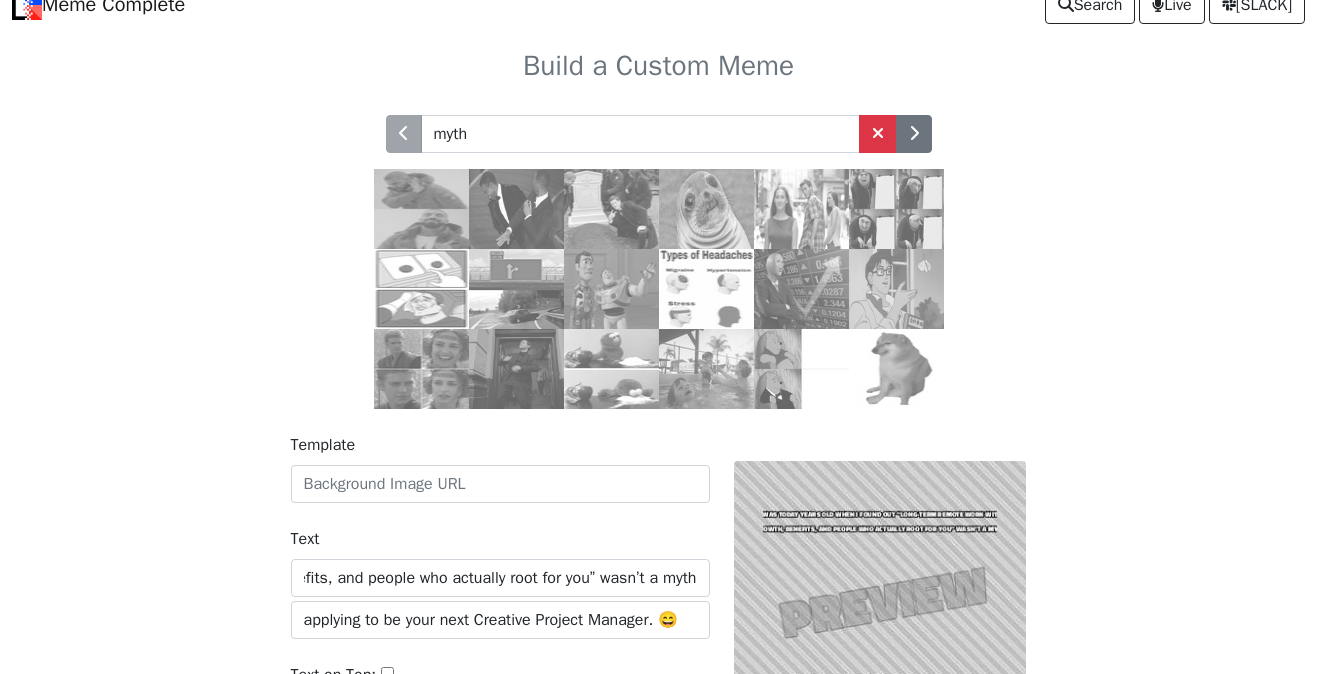click on "myth" at bounding box center (640, 134) 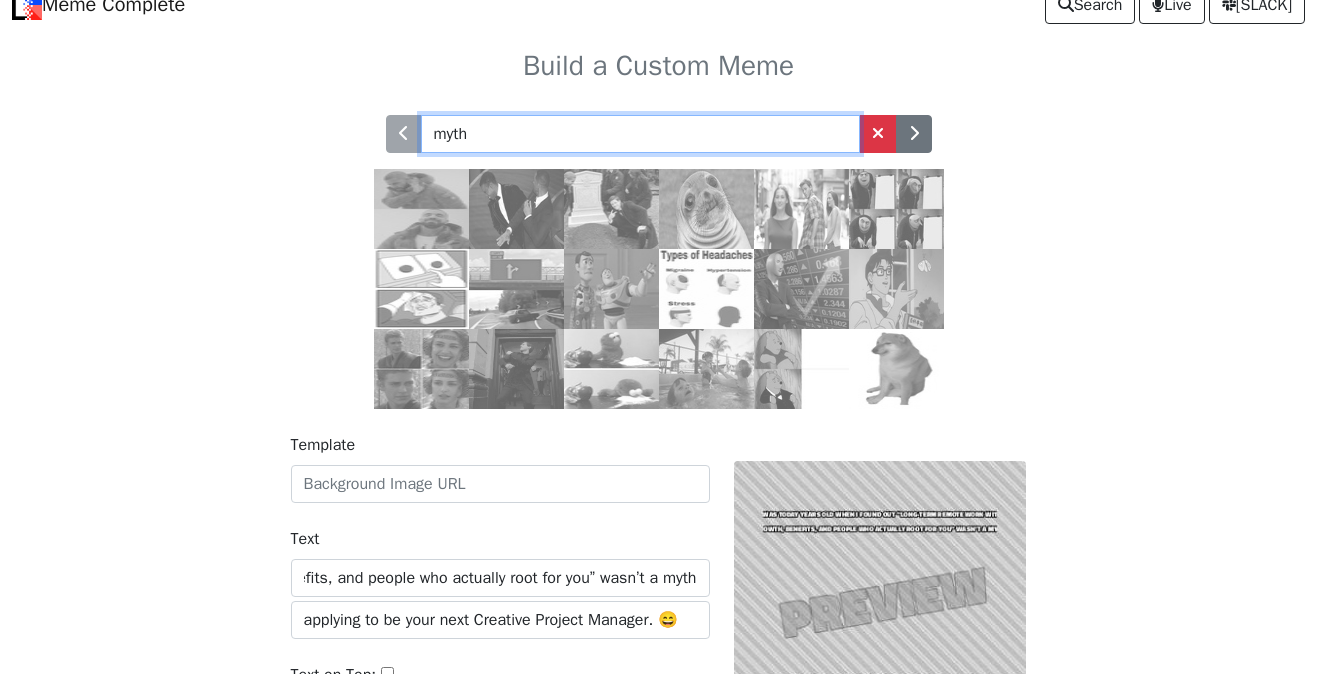 scroll, scrollTop: 0, scrollLeft: 0, axis: both 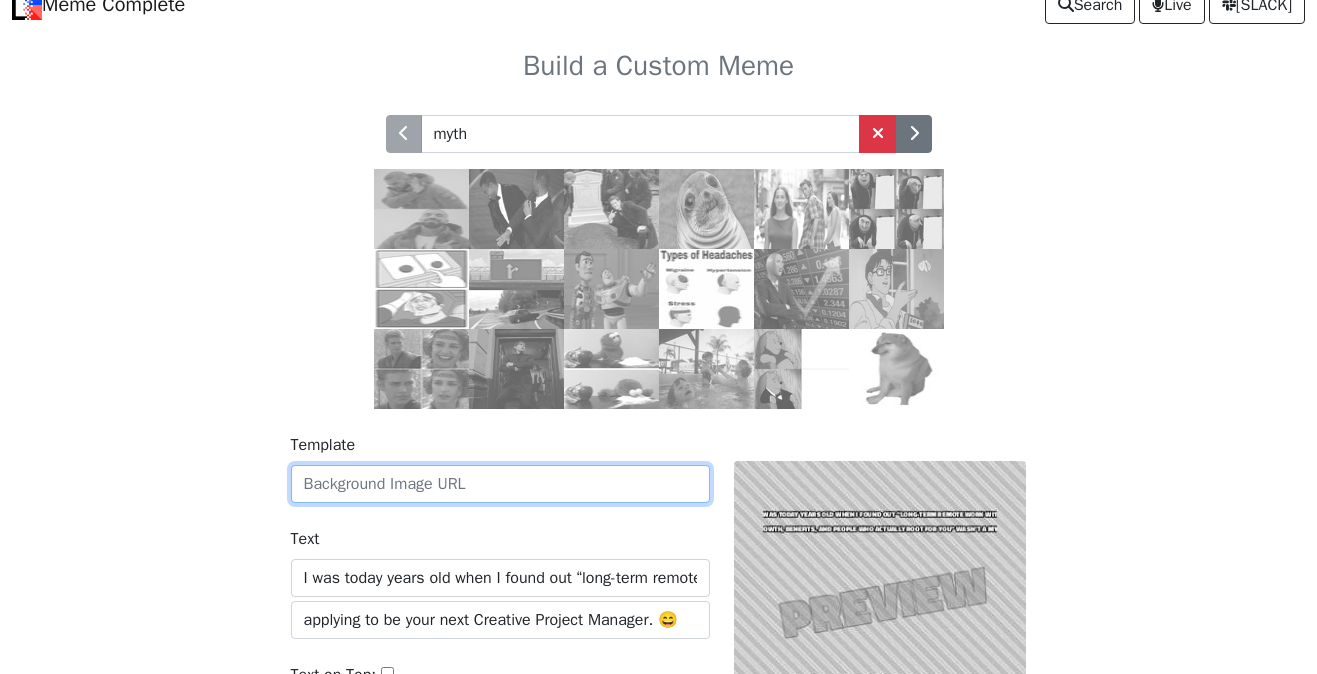 click on "Template" at bounding box center [500, 484] 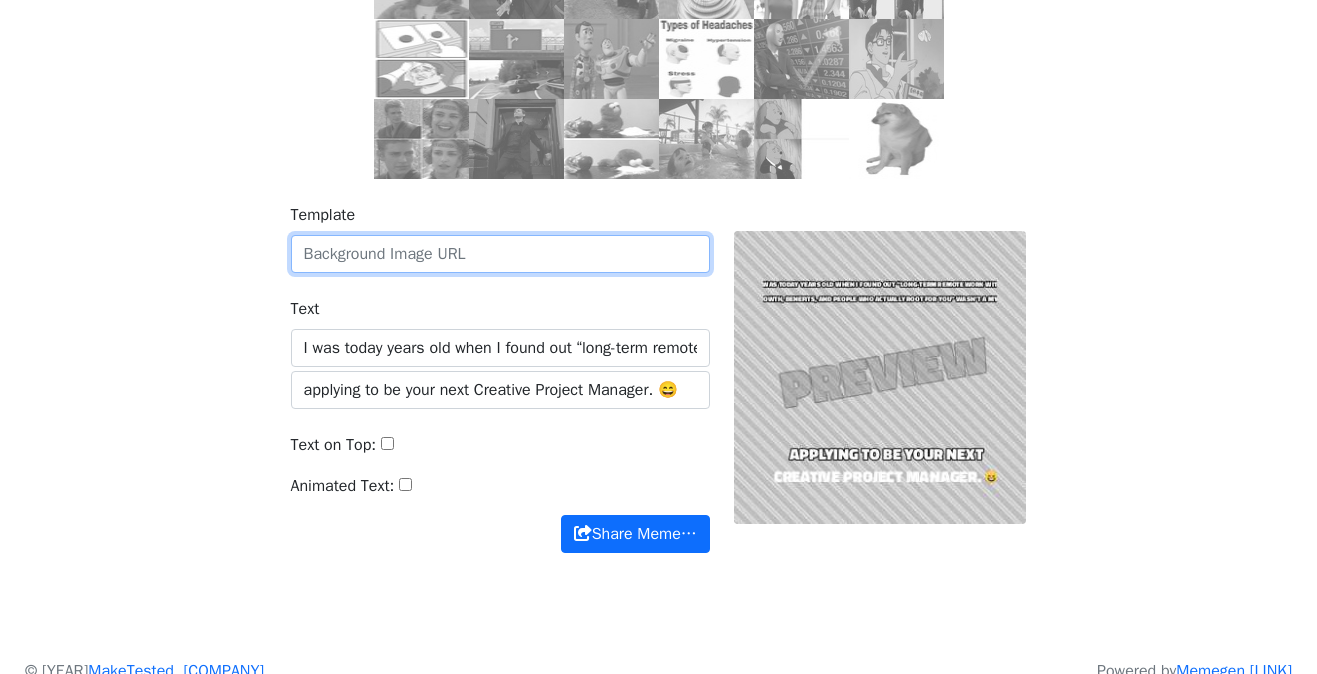 scroll, scrollTop: 0, scrollLeft: 0, axis: both 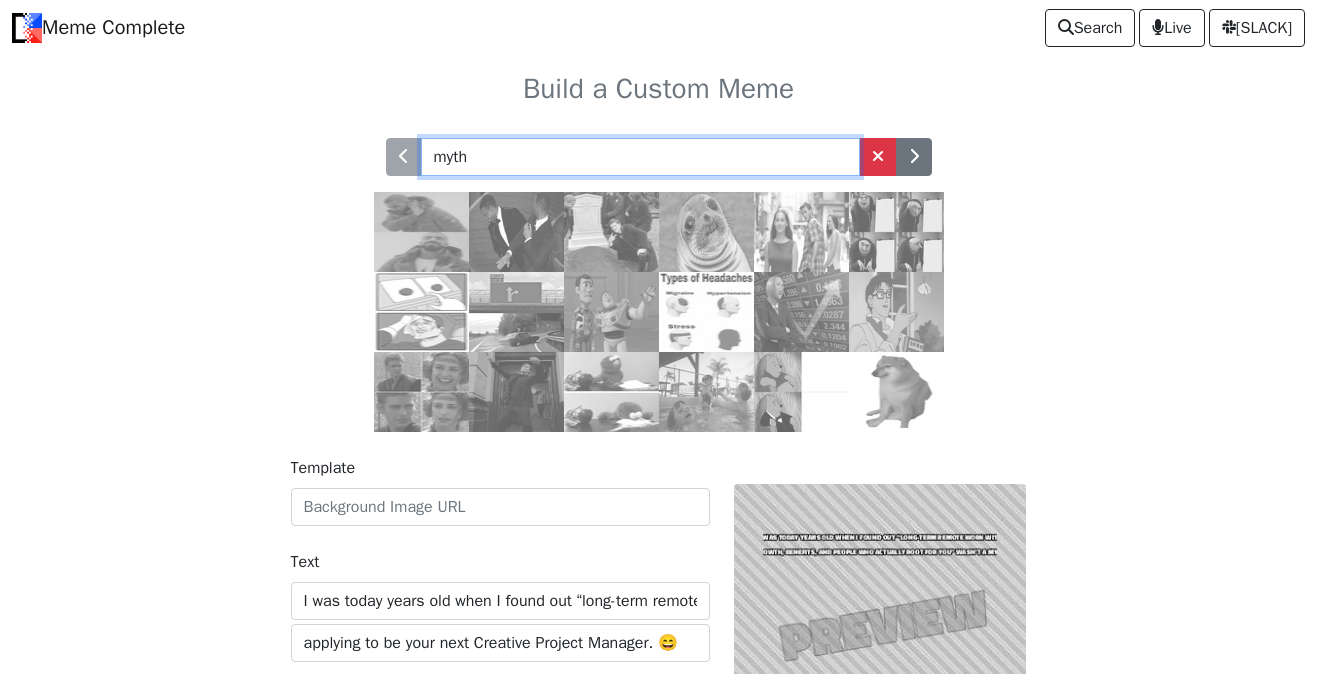 click on "myth" at bounding box center [640, 157] 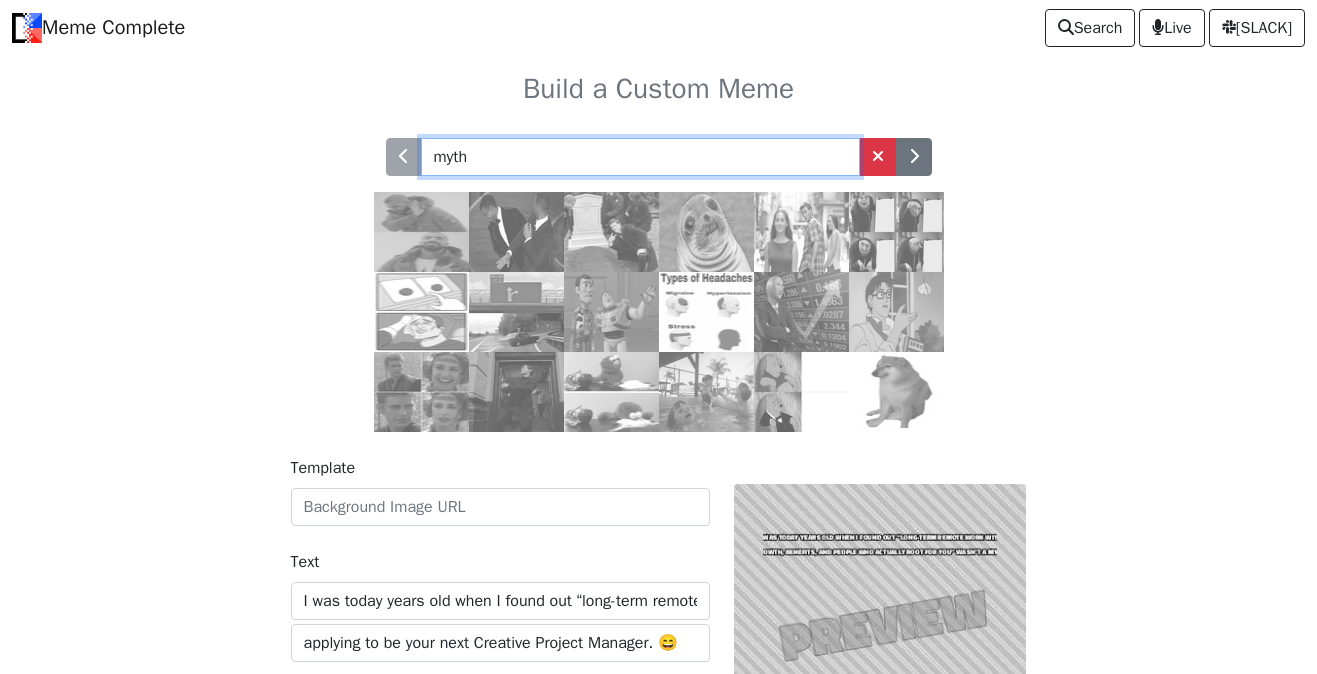 click on "myth" at bounding box center (640, 157) 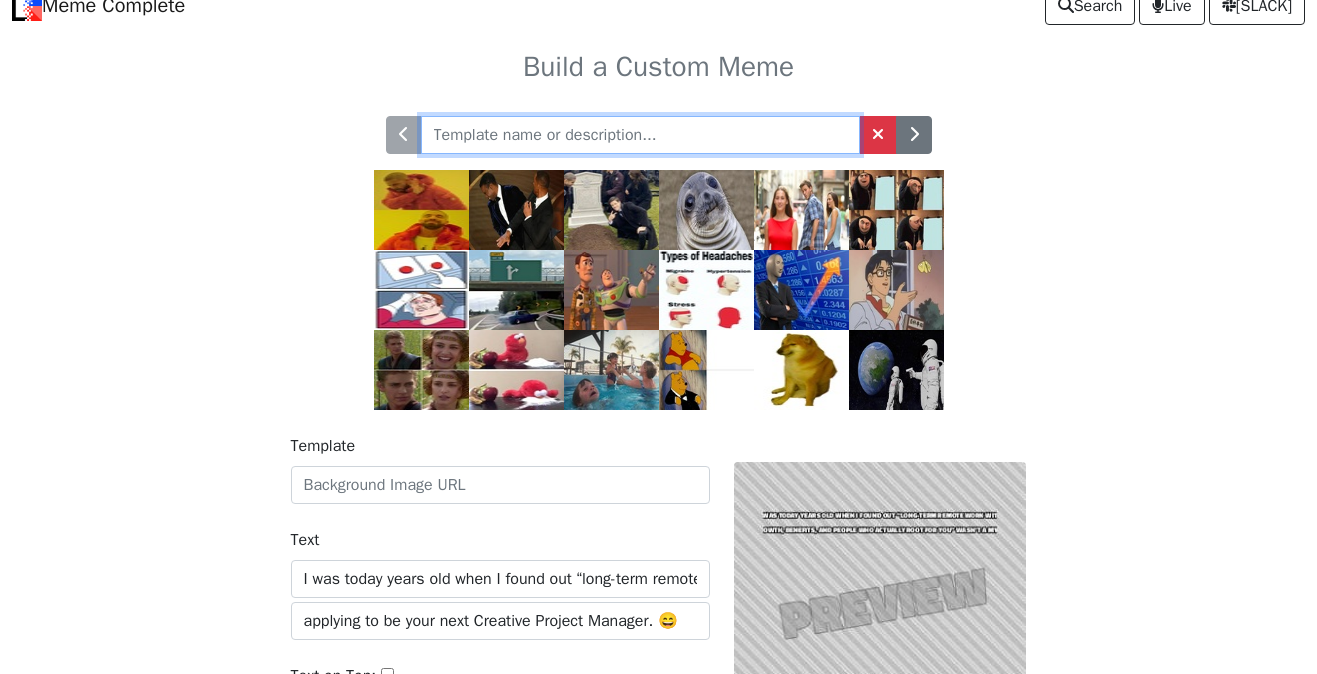 scroll, scrollTop: 23, scrollLeft: 0, axis: vertical 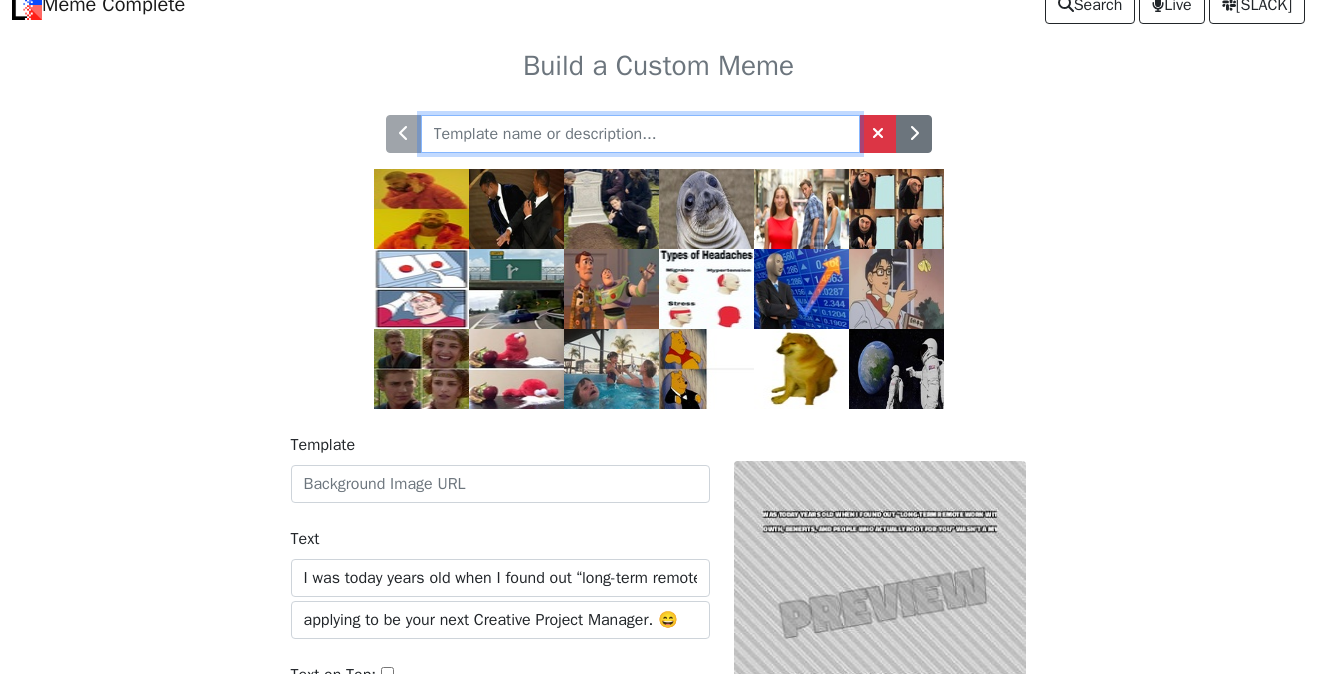 type 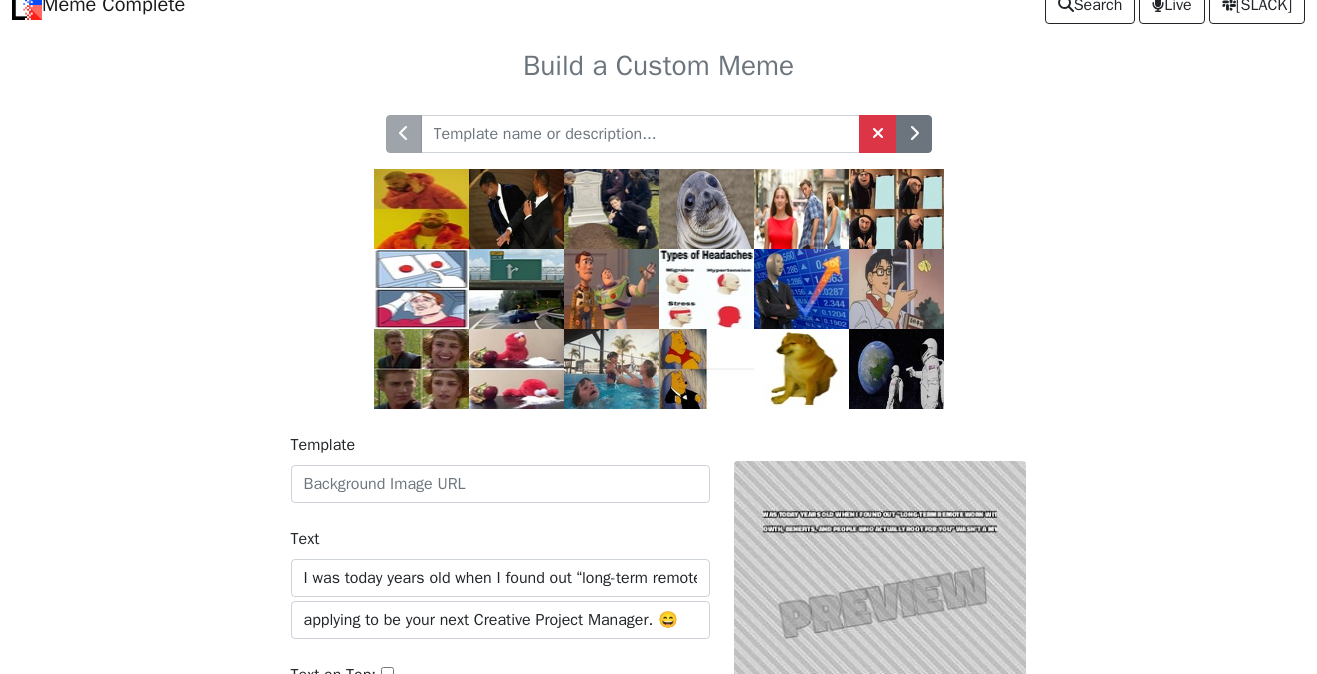 click at bounding box center [611, 289] 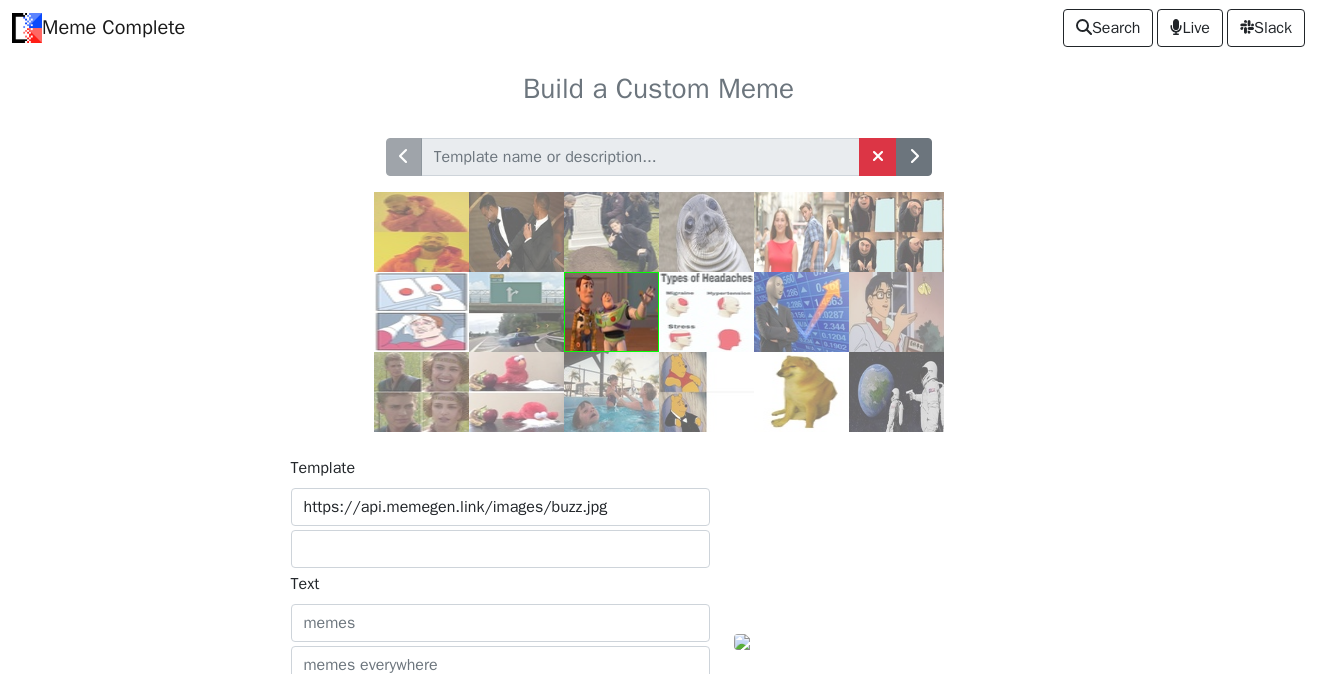 click at bounding box center (896, 232) 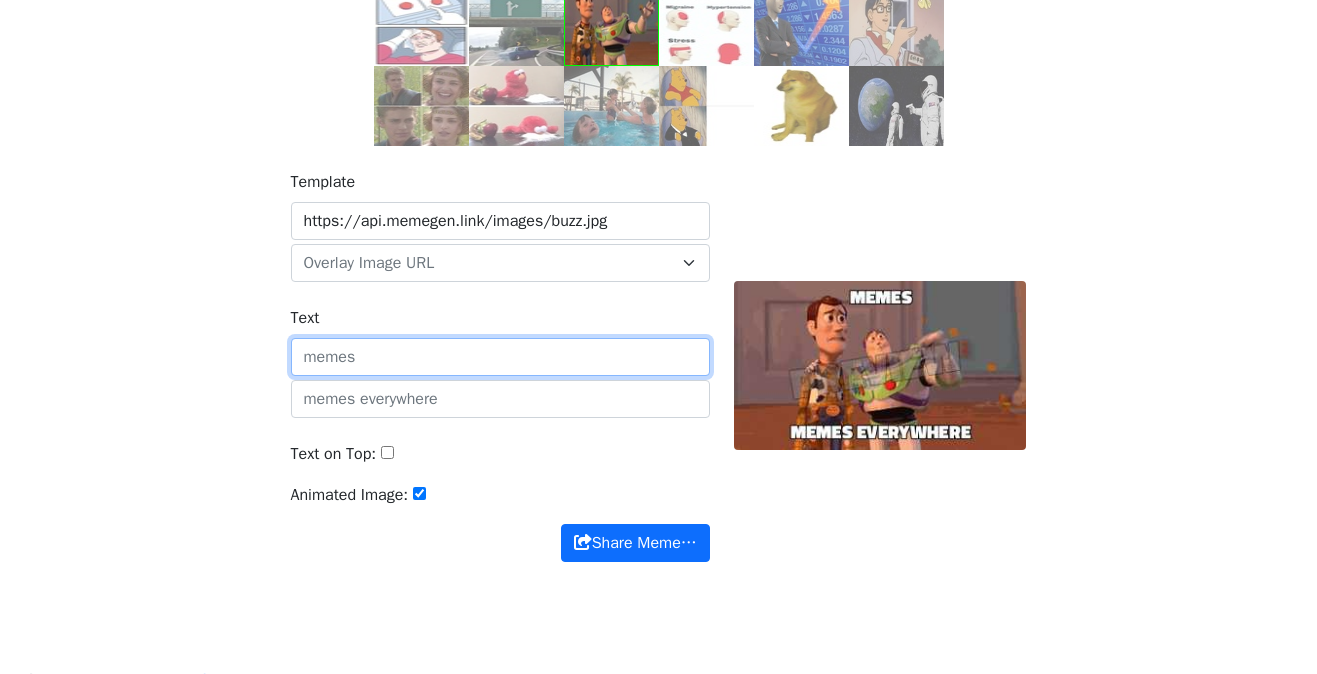 scroll, scrollTop: 321, scrollLeft: 0, axis: vertical 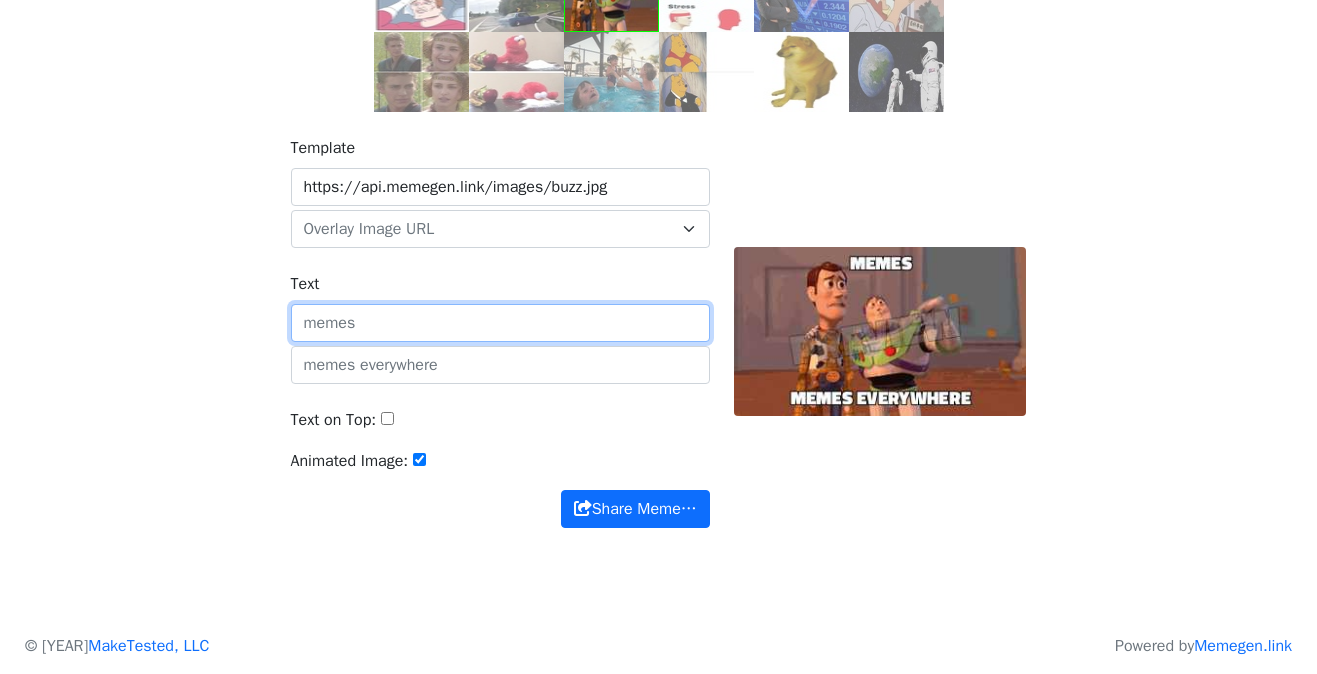 paste on "I was today years old when I found out “long-term remote work with growth, benefits, and people who actually root for you” wasn’t a myth" 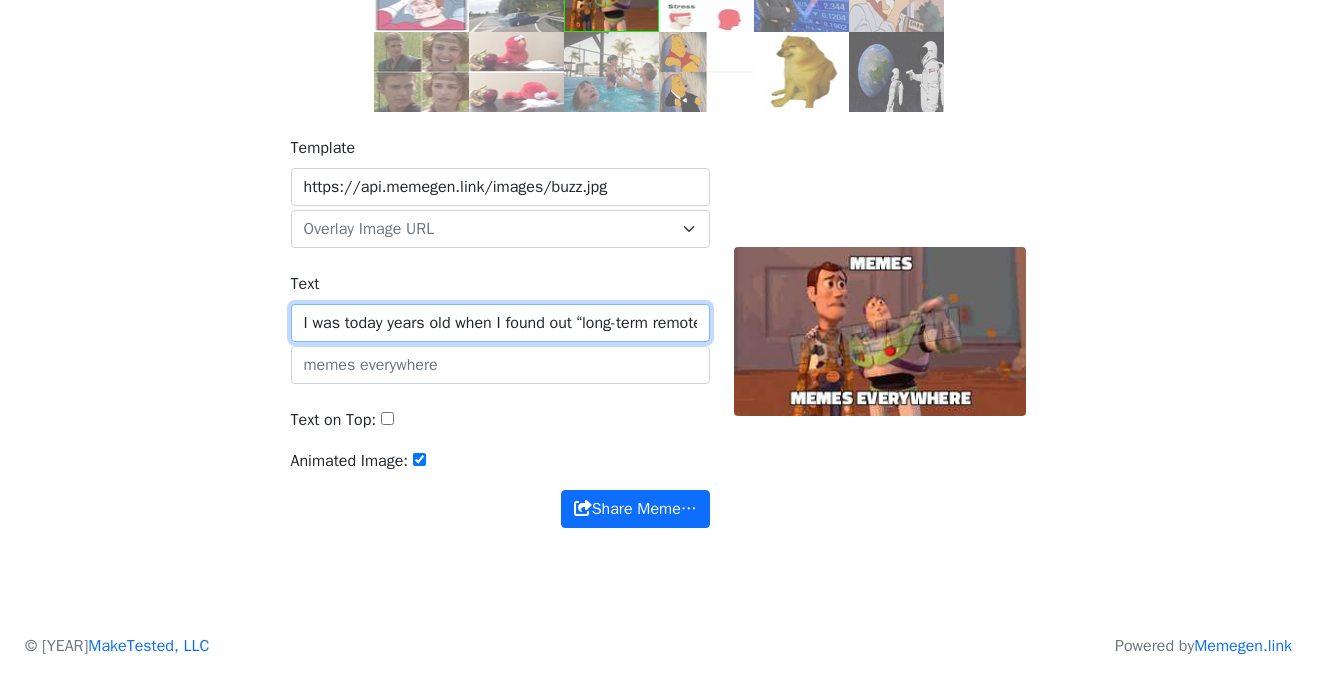 scroll, scrollTop: 0, scrollLeft: 601, axis: horizontal 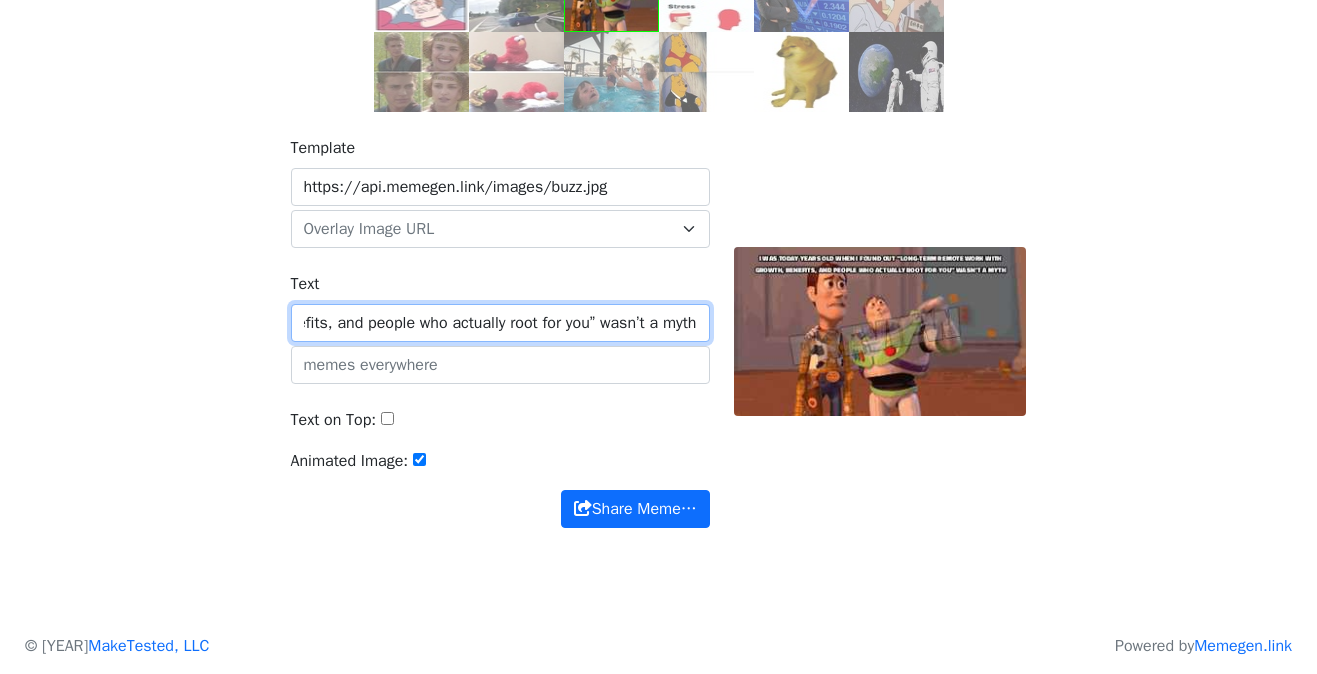 type on "I was today years old when I found out “long-term remote work with growth, benefits, and people who actually root for you” wasn’t a myth" 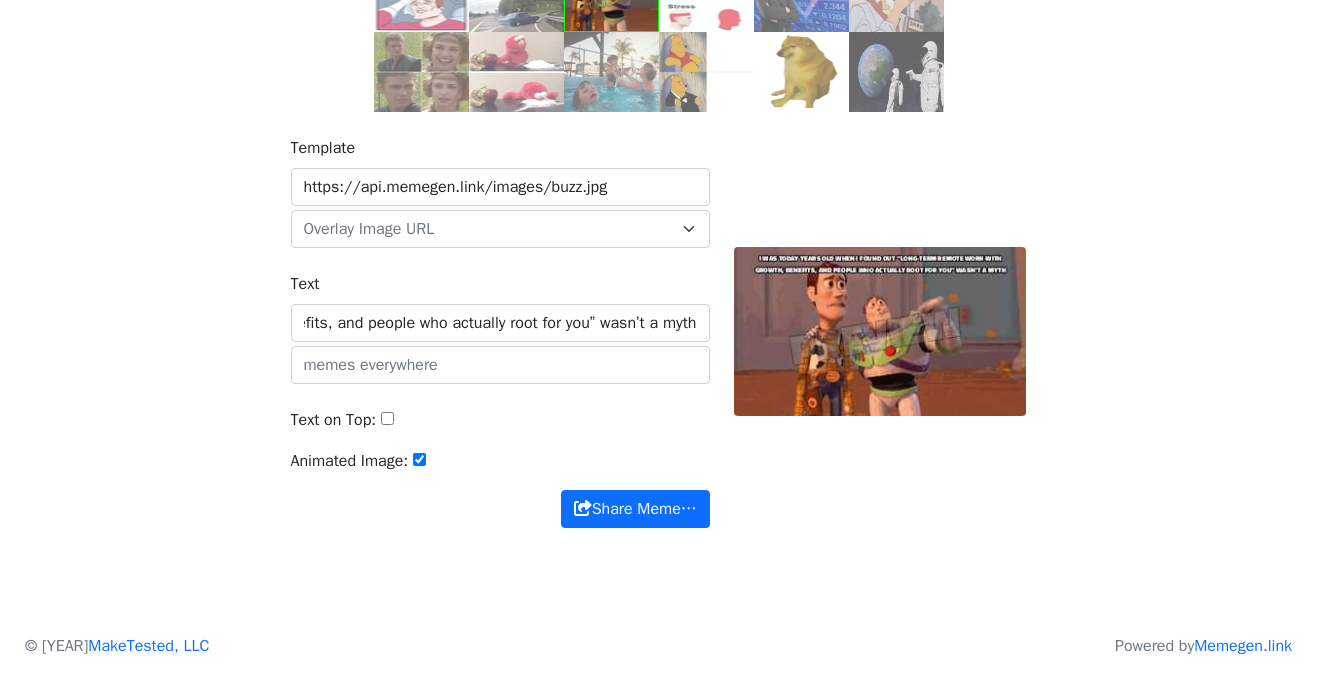 scroll, scrollTop: 0, scrollLeft: 0, axis: both 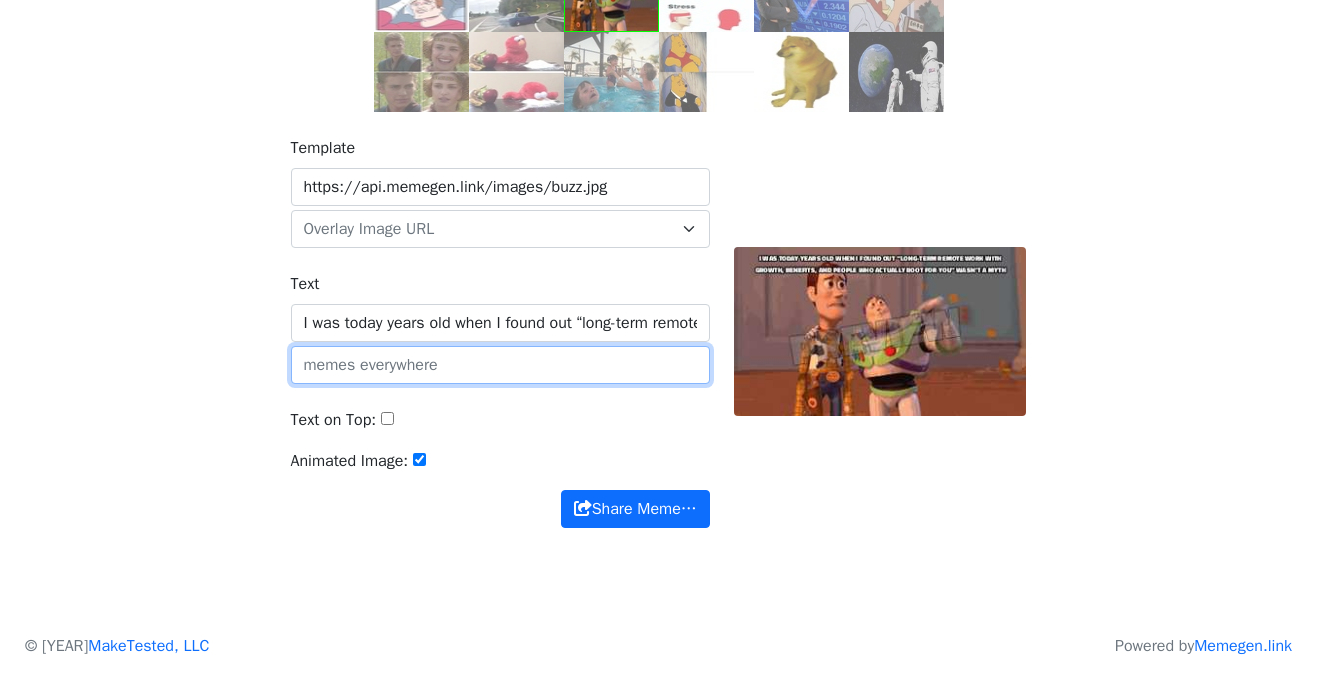 click at bounding box center (500, 365) 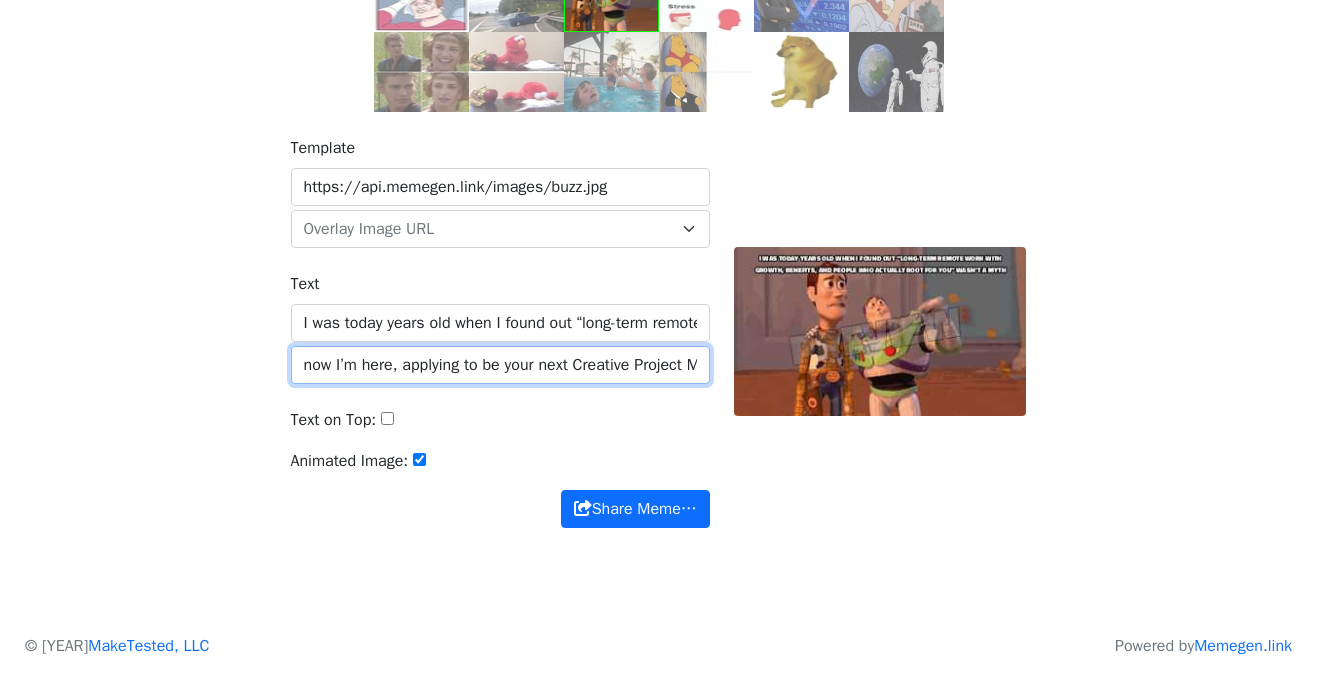 scroll, scrollTop: 0, scrollLeft: 93, axis: horizontal 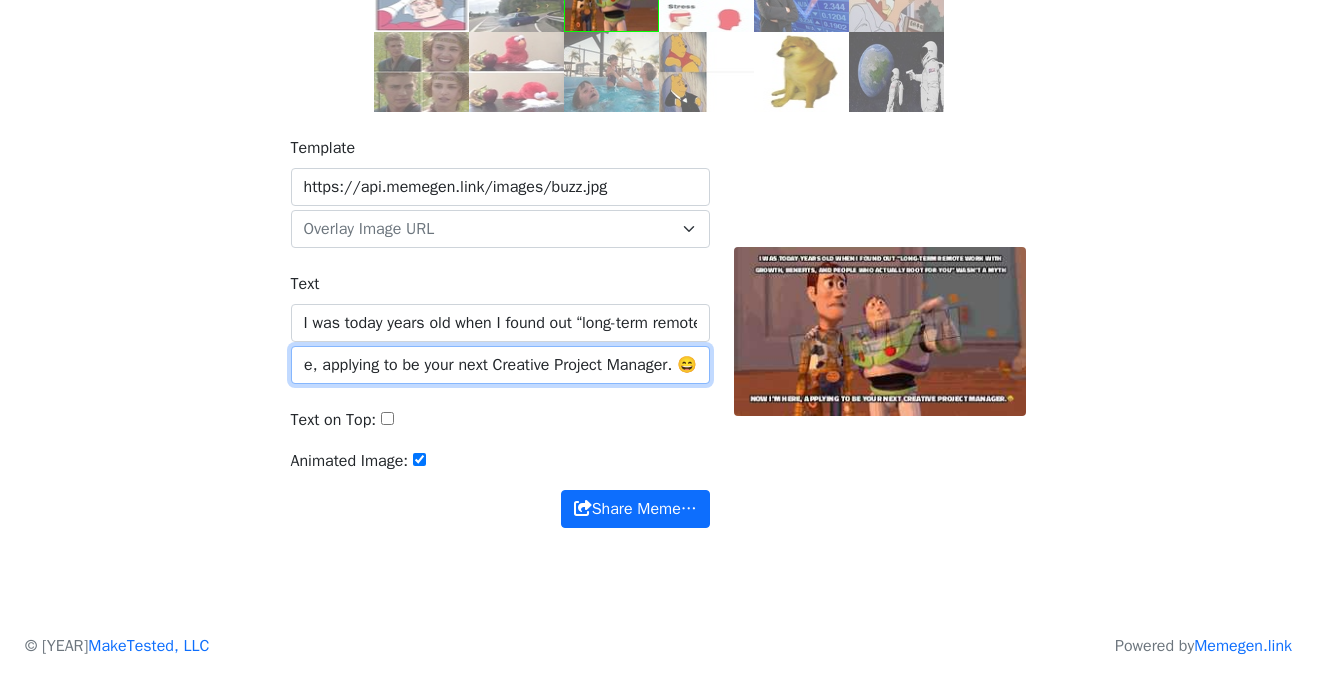 type on "now I’m here, applying to be your next Creative Project Manager. 😄" 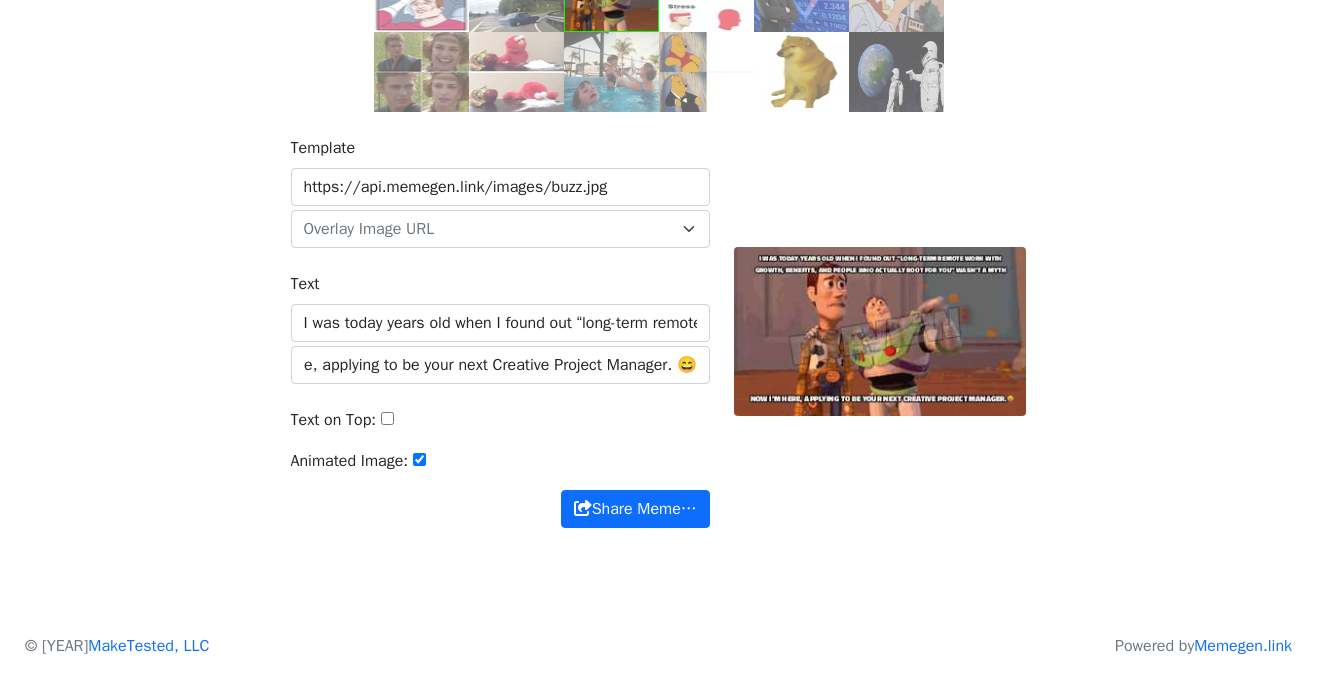 click on "Text on Top:" at bounding box center (387, 418) 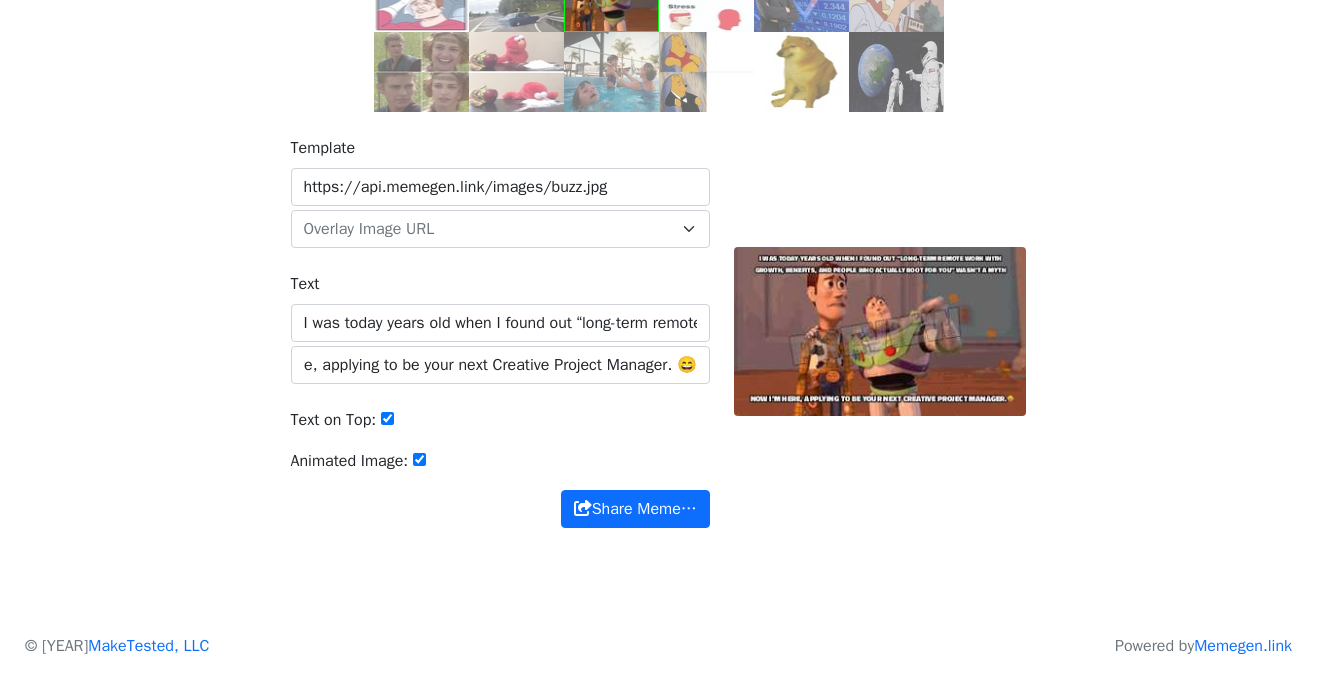 scroll, scrollTop: 0, scrollLeft: 0, axis: both 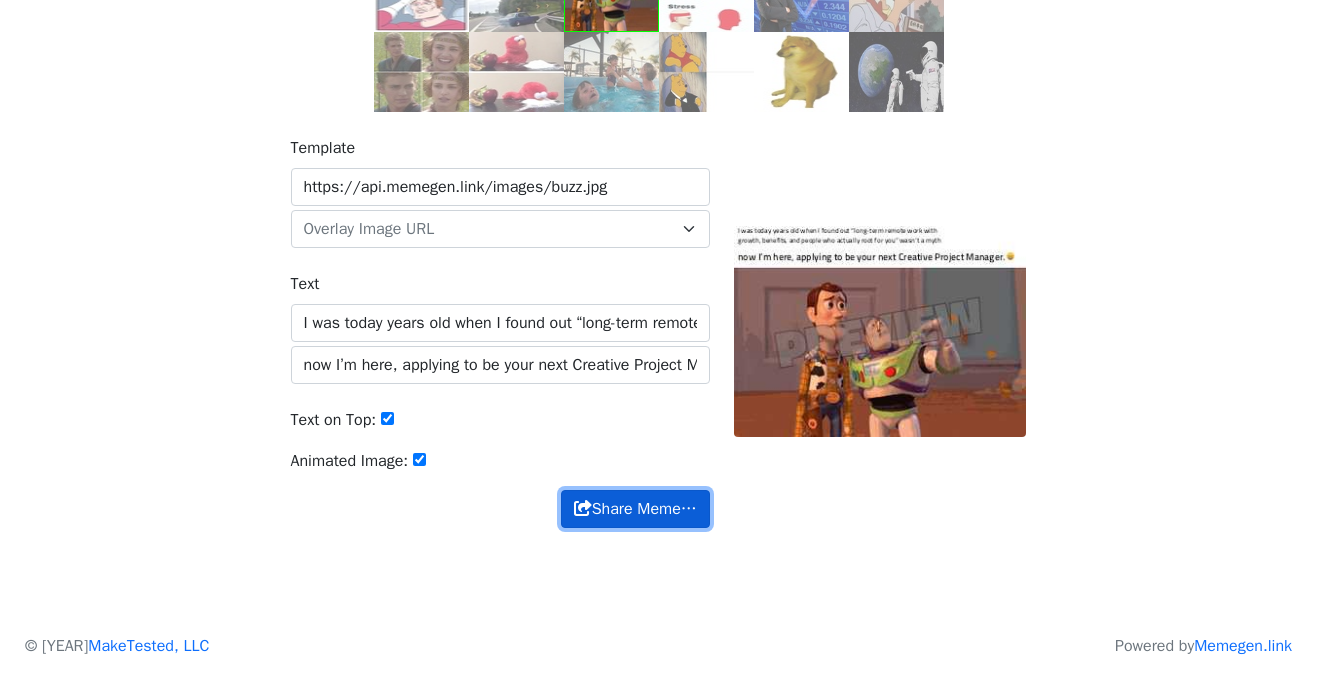 click on "Share Meme…" at bounding box center (635, 509) 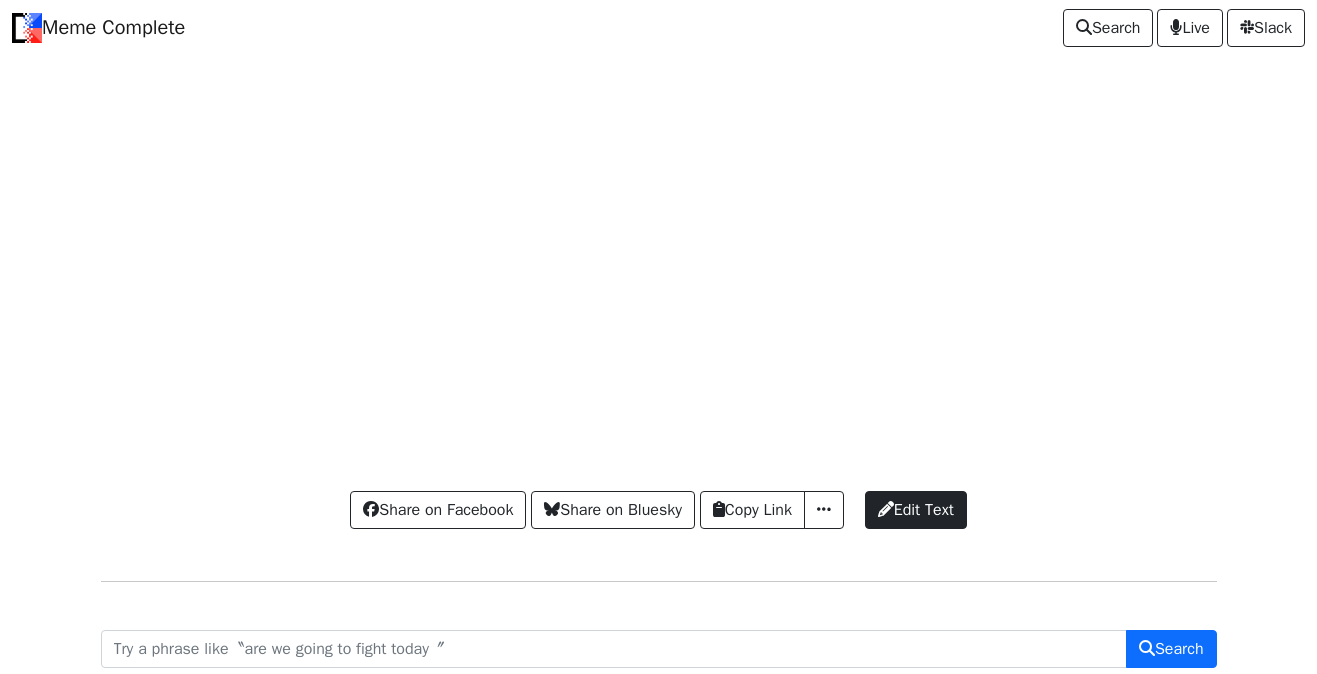 scroll, scrollTop: 0, scrollLeft: 0, axis: both 